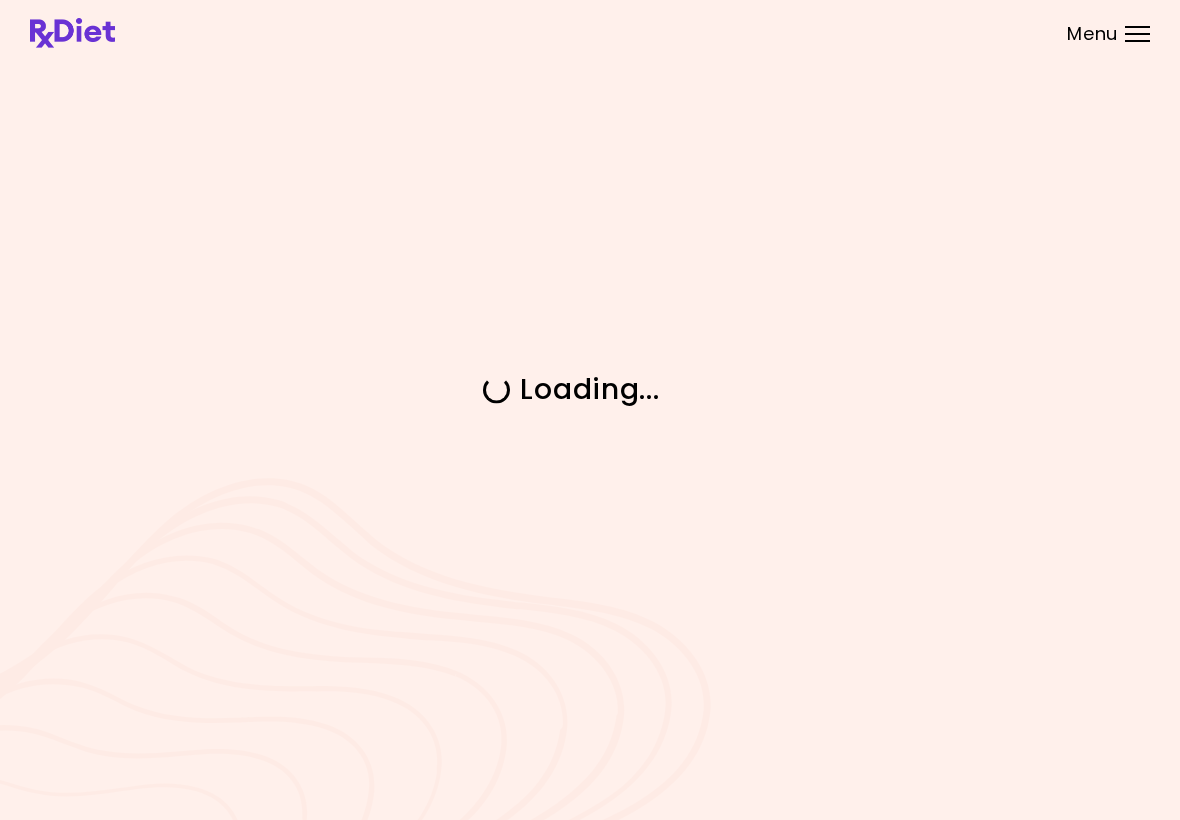 scroll, scrollTop: 0, scrollLeft: 0, axis: both 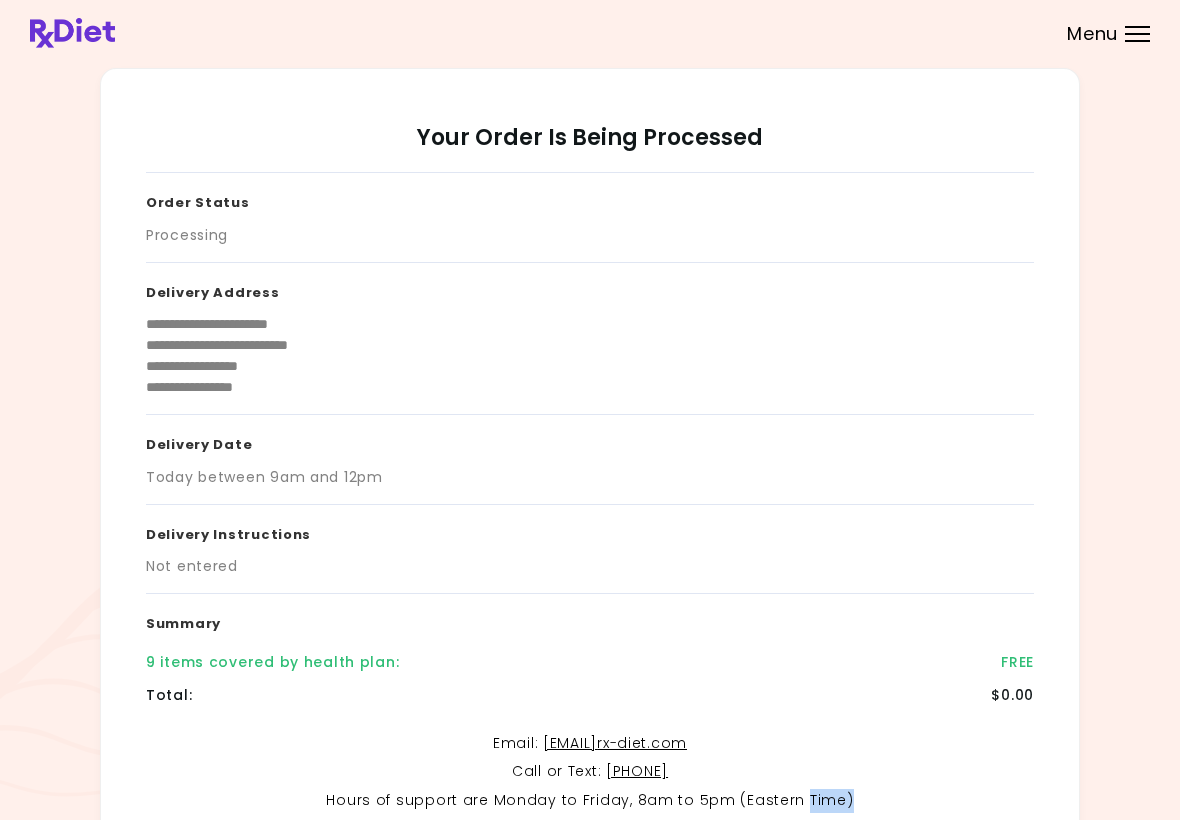 click on "**********" at bounding box center (590, 512) 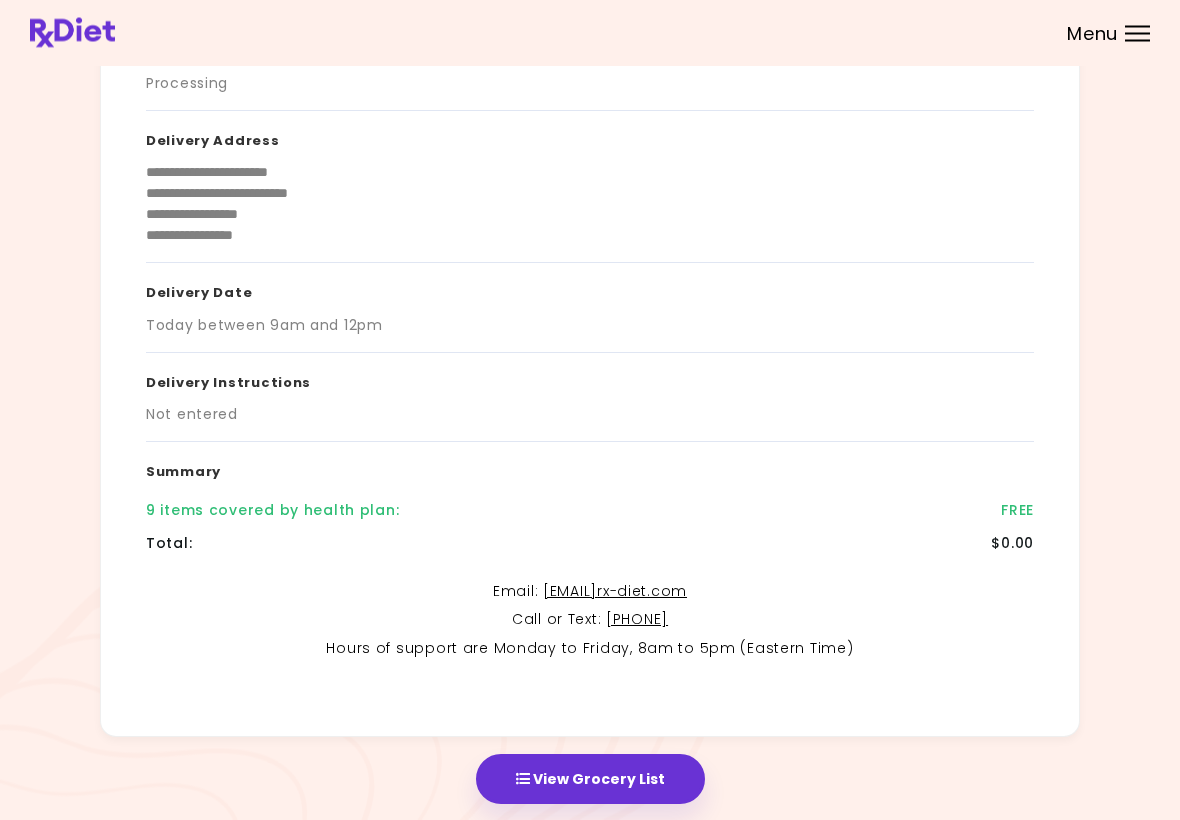 scroll, scrollTop: 199, scrollLeft: 0, axis: vertical 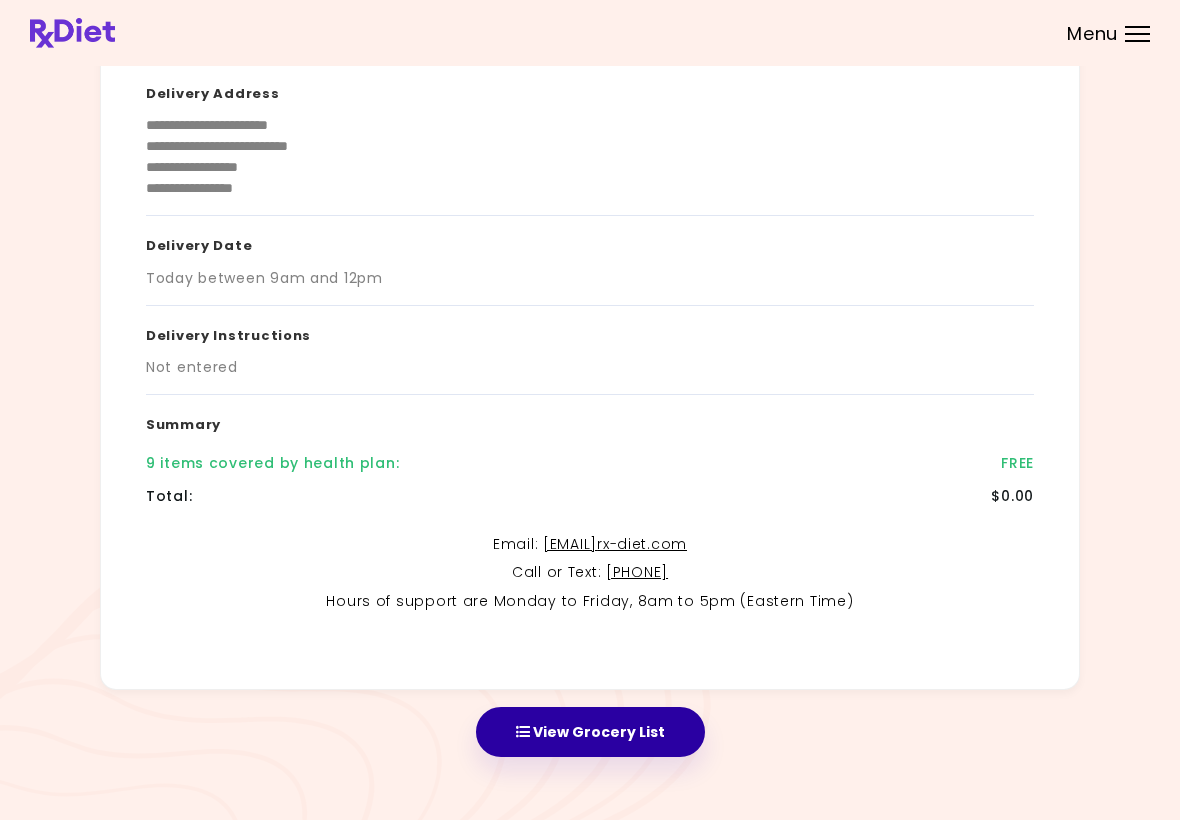 click on "View Grocery List" at bounding box center (590, 732) 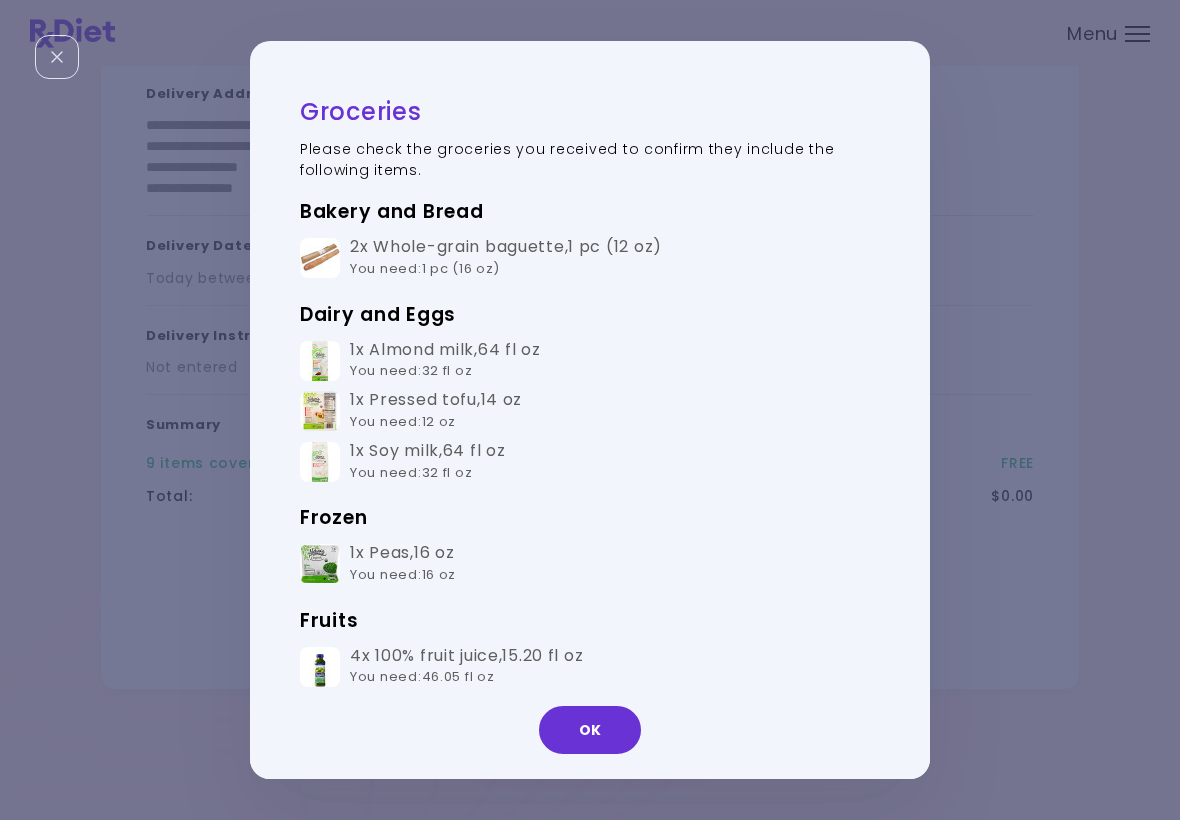 click on "OK" at bounding box center [590, 730] 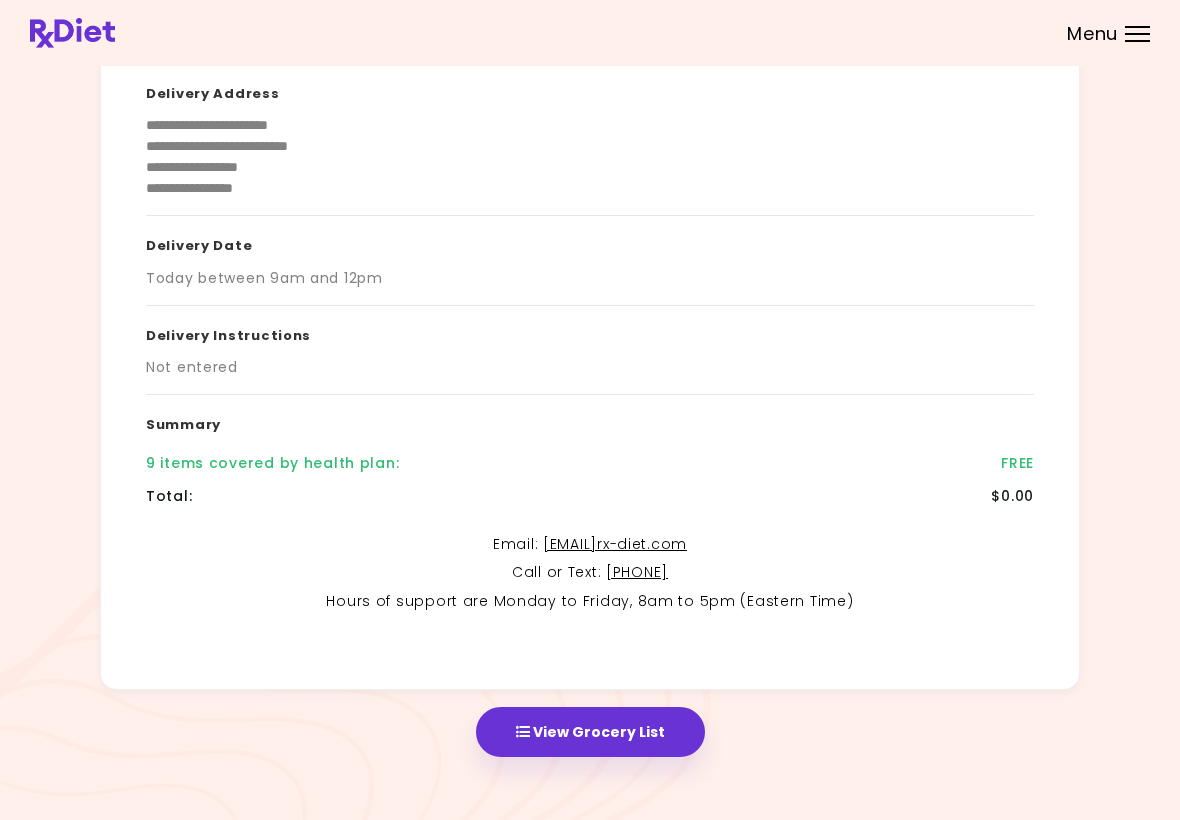 click on "Menu" at bounding box center [1137, 34] 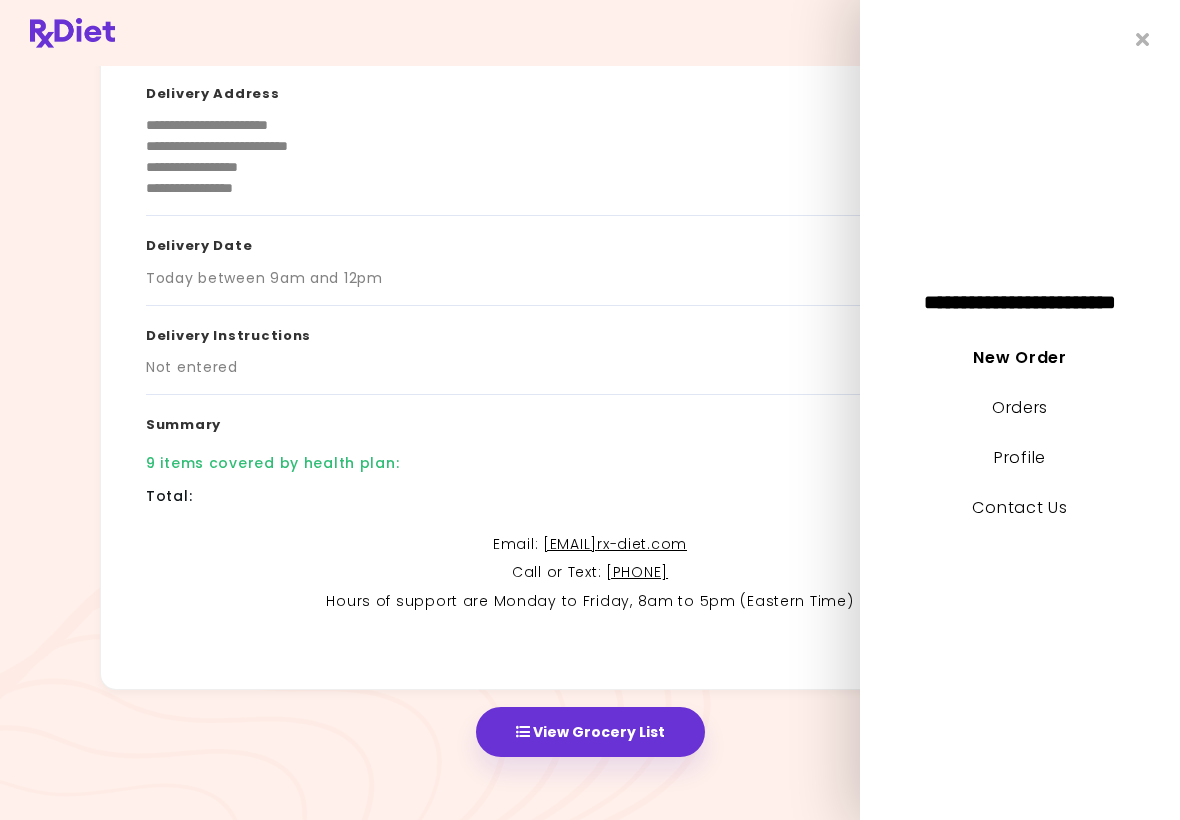 click on "Orders" at bounding box center [1020, 407] 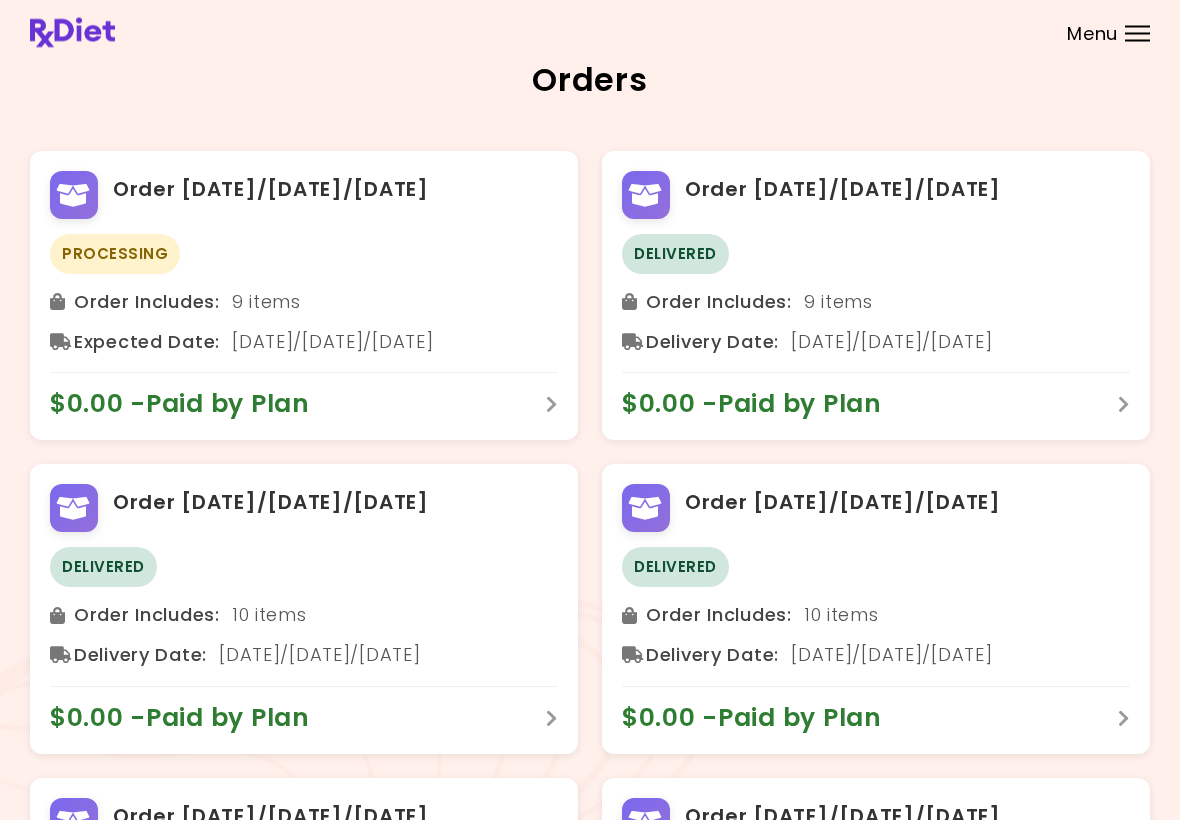 scroll, scrollTop: 0, scrollLeft: 0, axis: both 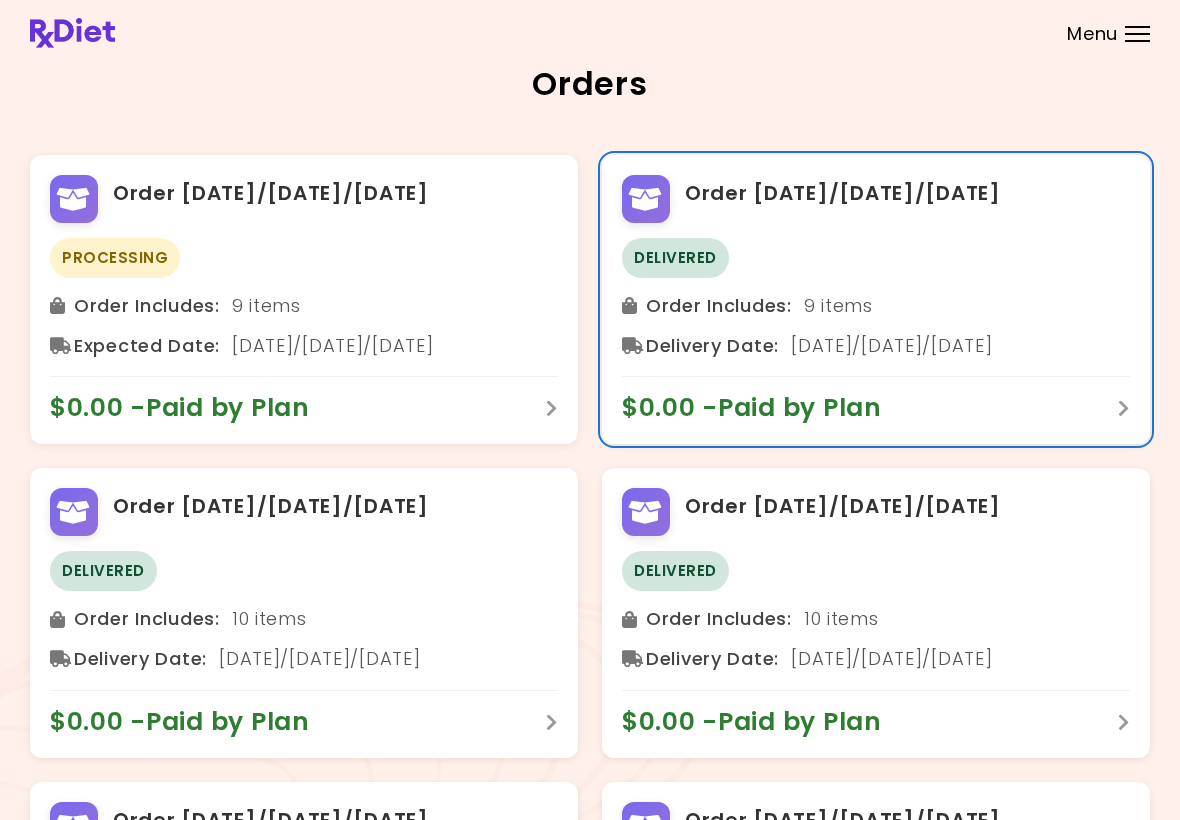 click at bounding box center (1124, 408) 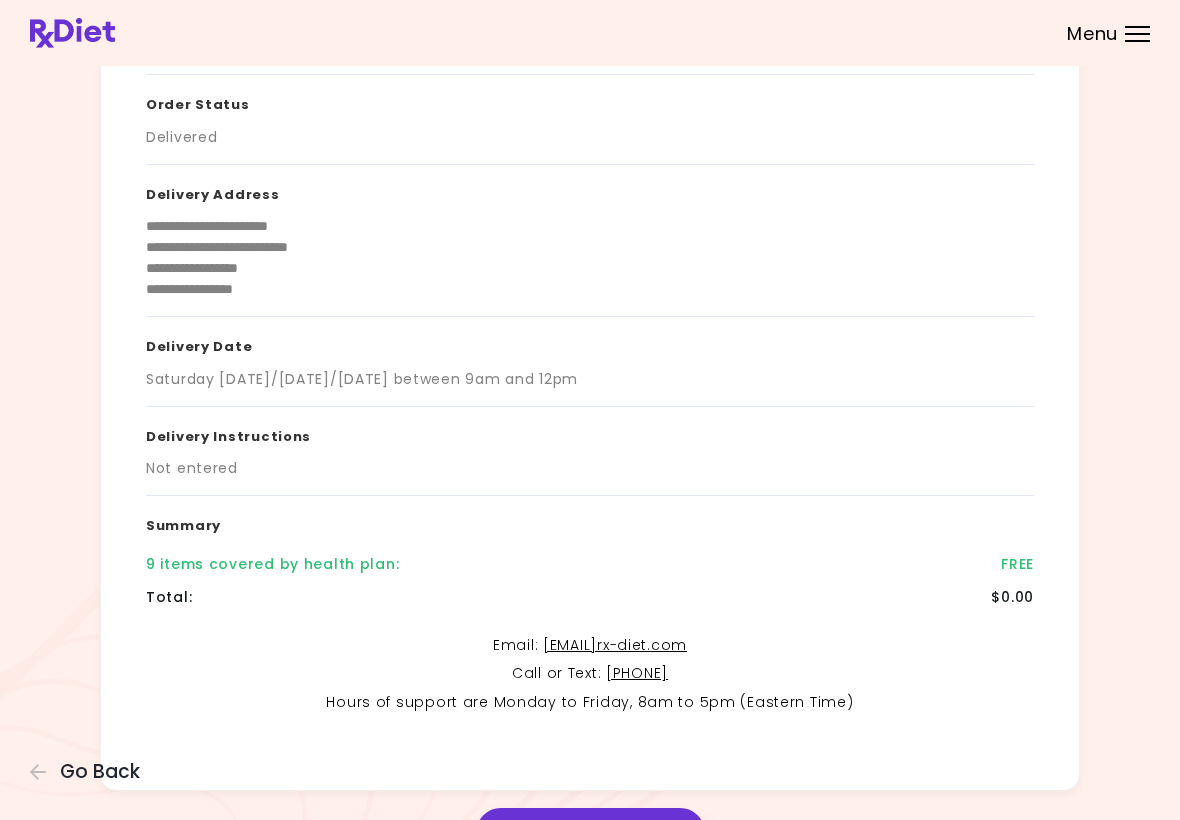 scroll, scrollTop: 199, scrollLeft: 0, axis: vertical 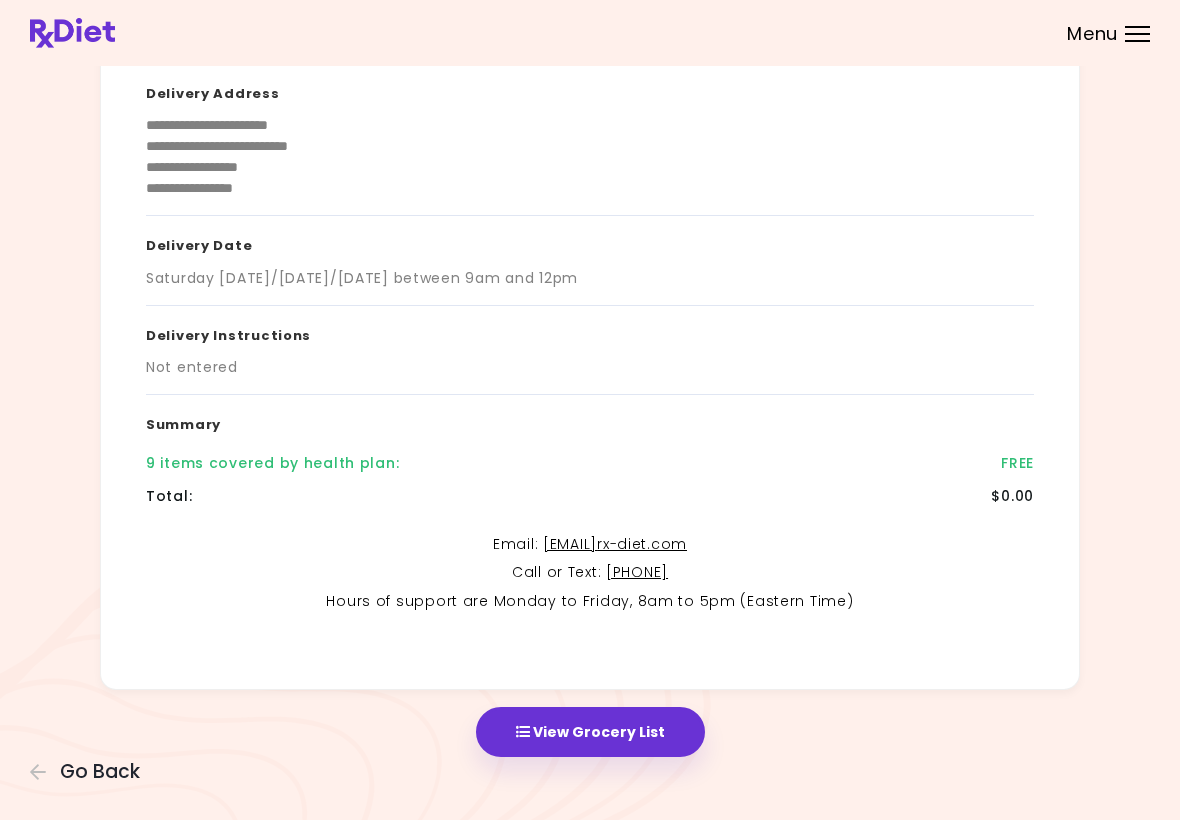 click on "View Grocery List" at bounding box center [590, 732] 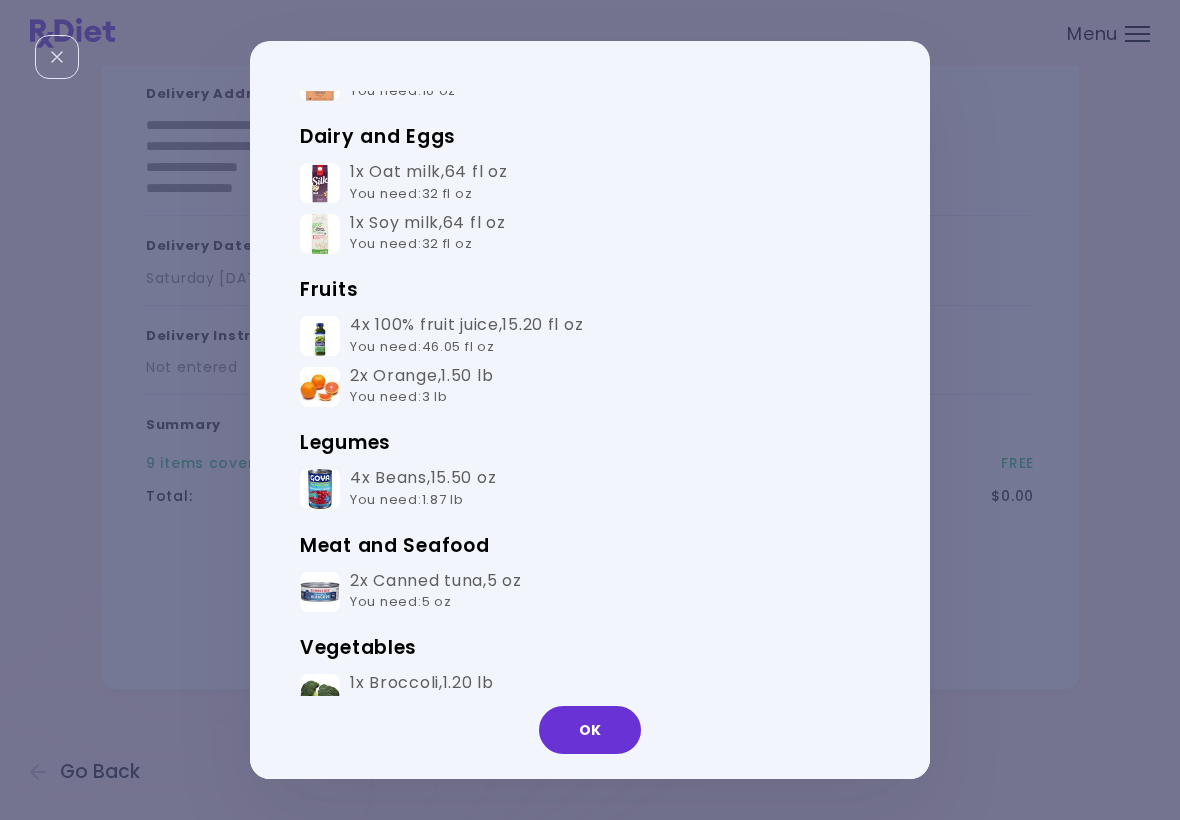 scroll, scrollTop: 127, scrollLeft: 0, axis: vertical 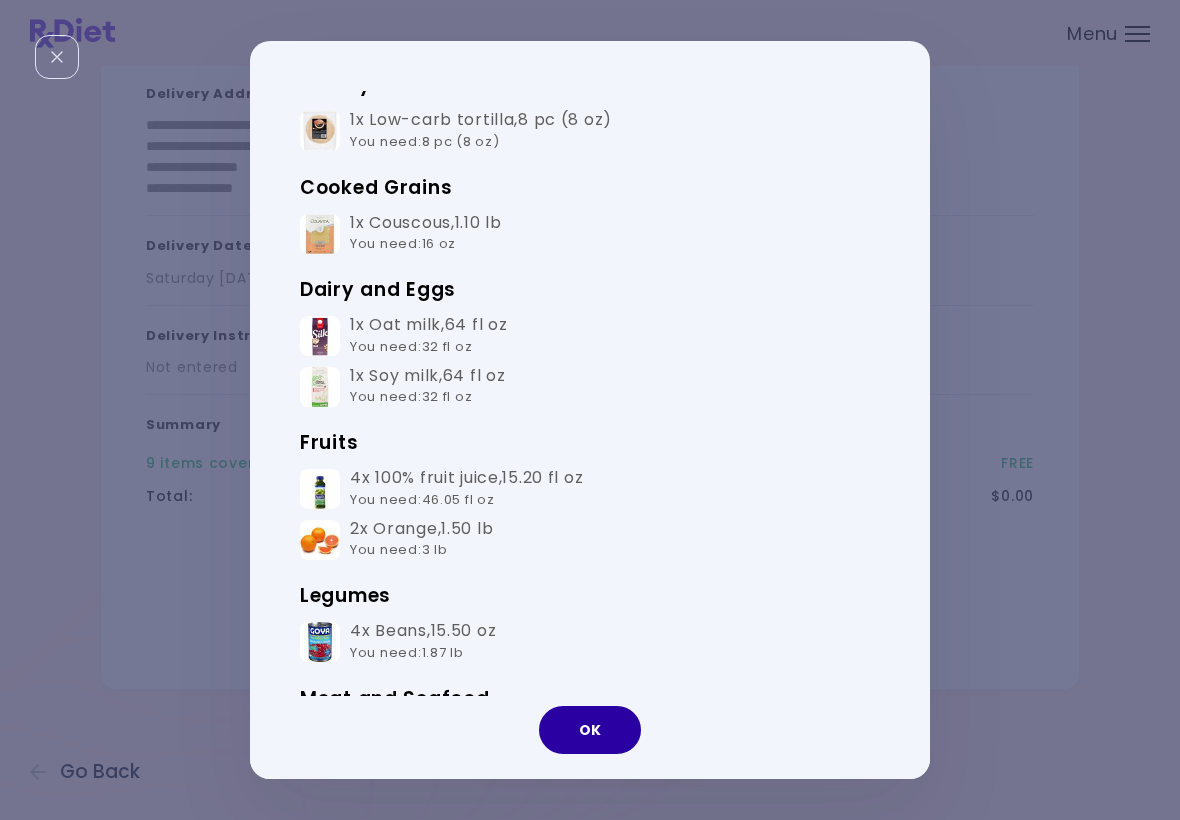 click on "OK" at bounding box center (590, 730) 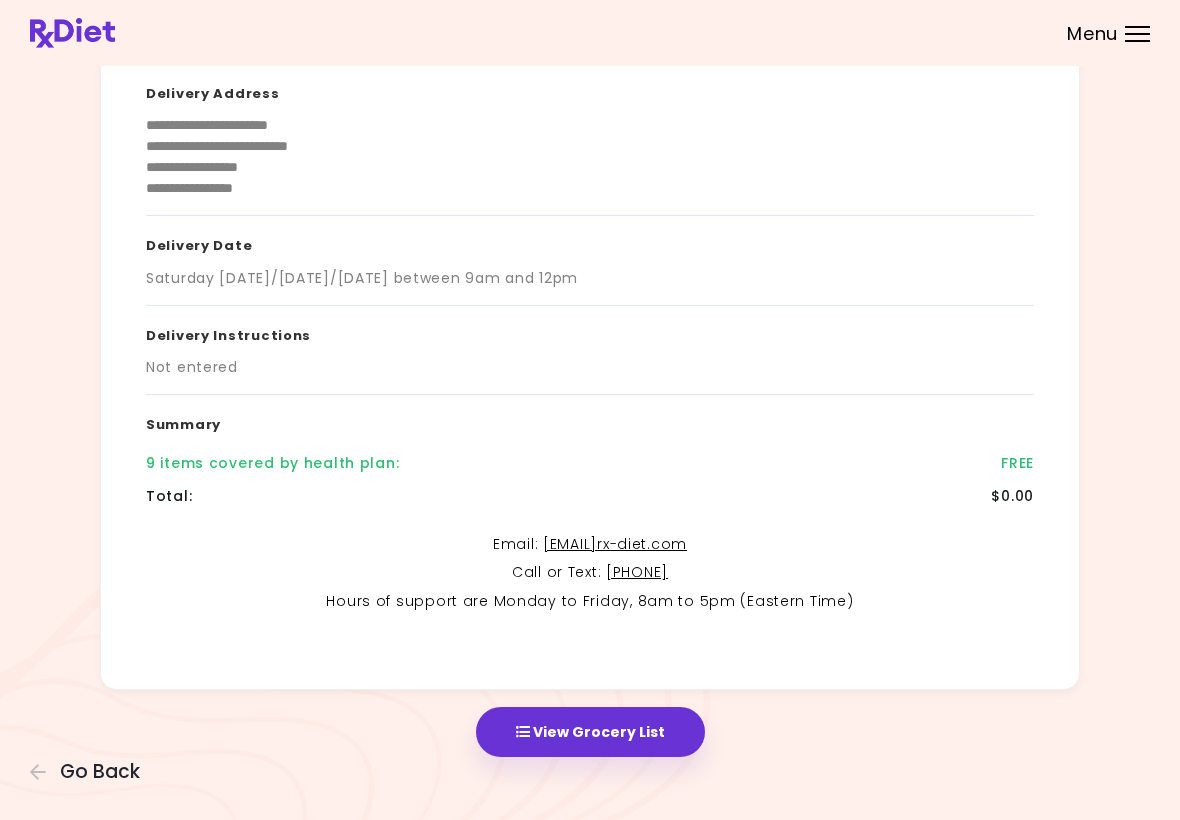 click on "View Grocery List" at bounding box center [590, 732] 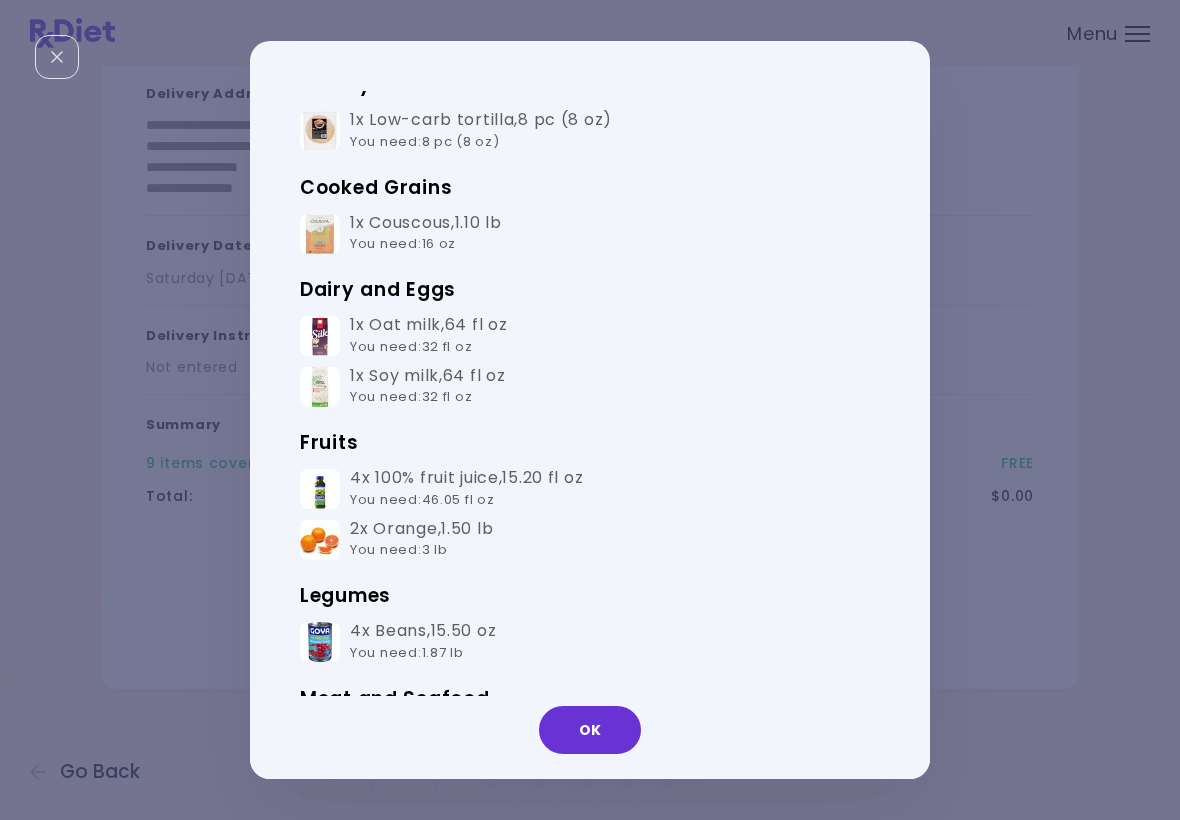 scroll, scrollTop: 0, scrollLeft: 0, axis: both 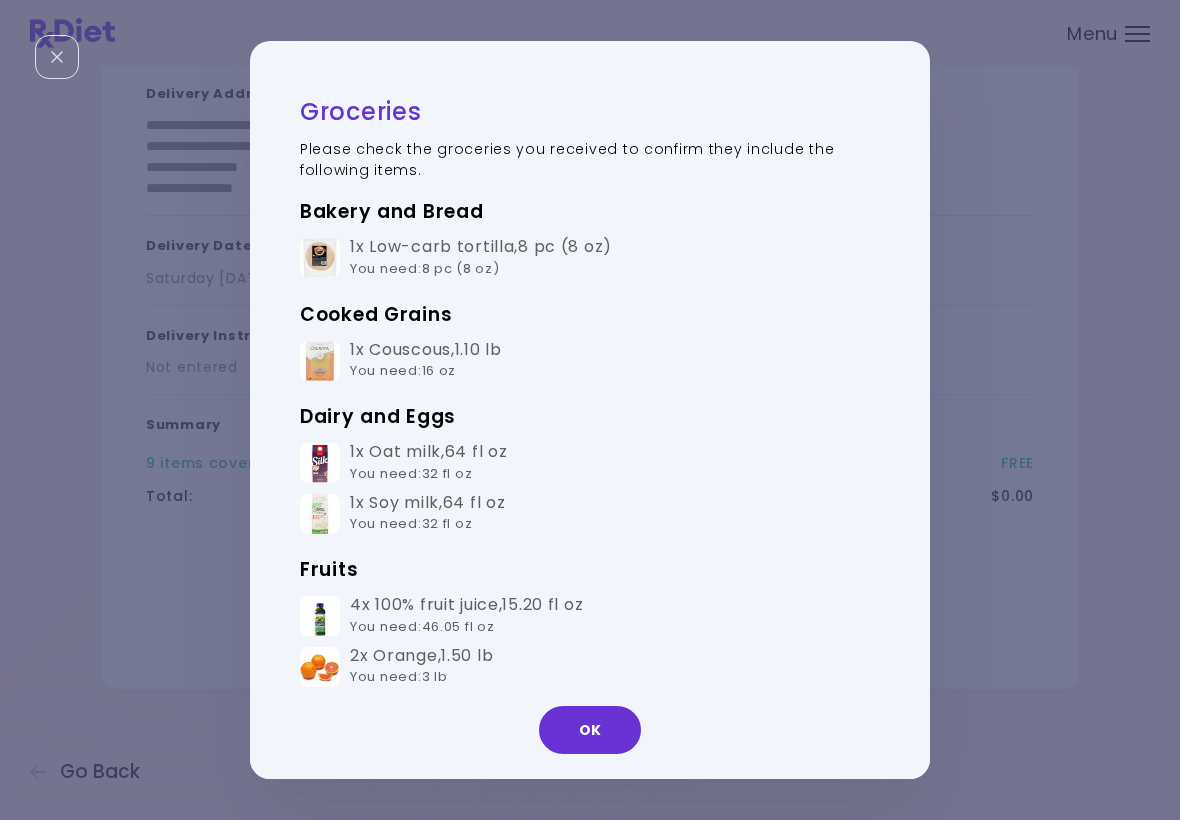 click on "OK" at bounding box center (590, 730) 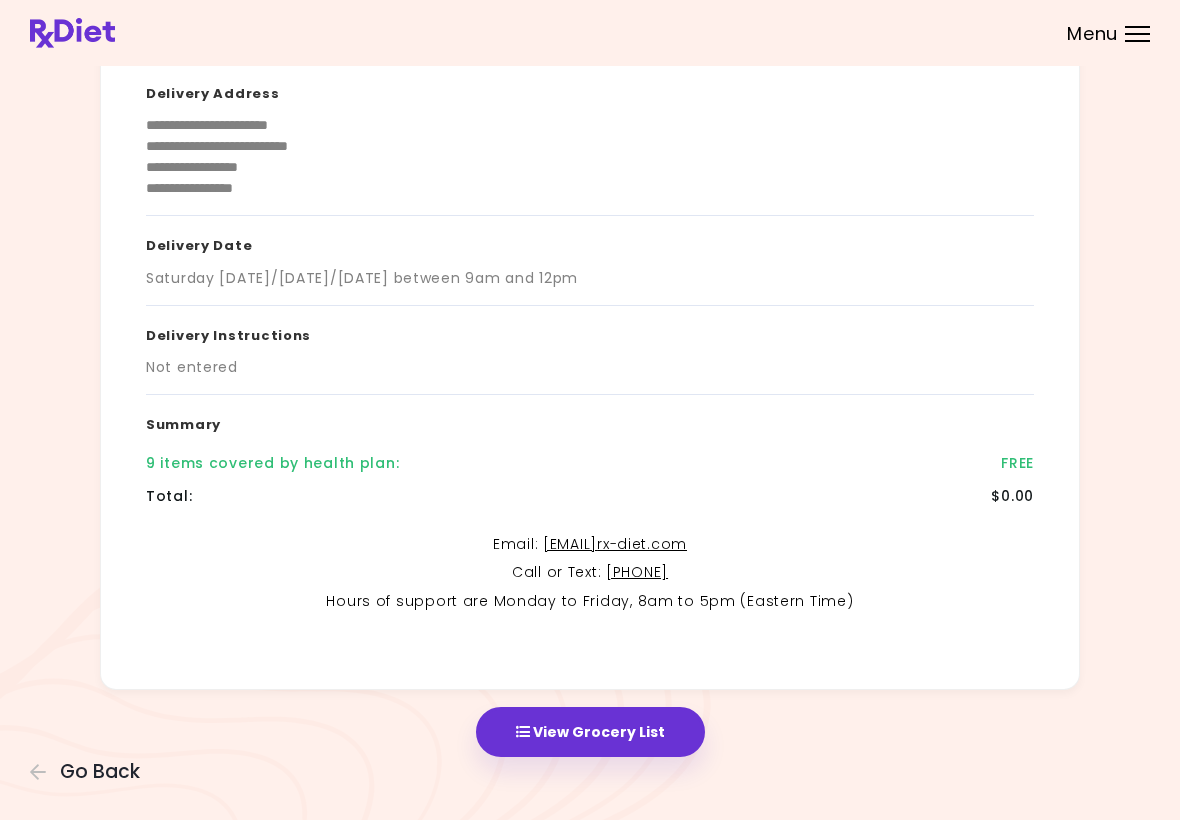 click on "Menu" at bounding box center [1137, 34] 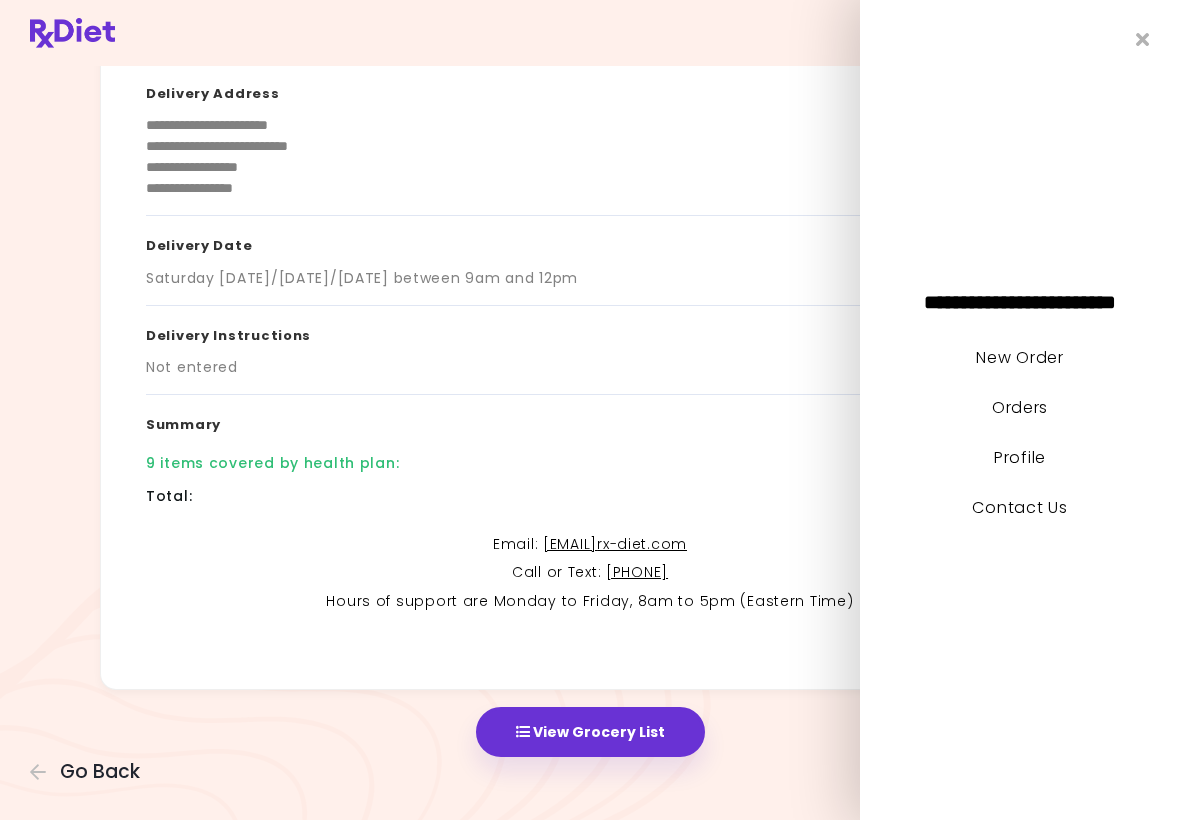 click on "Orders" at bounding box center (1020, 407) 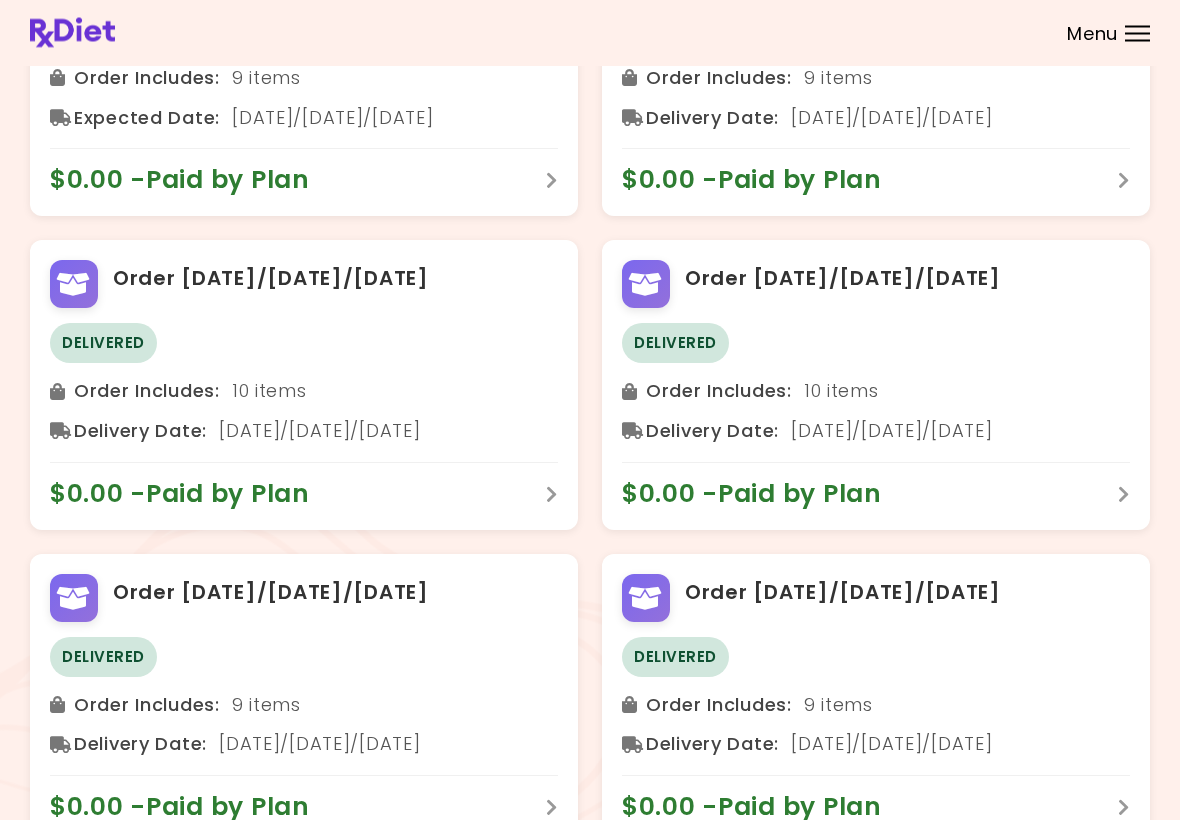 scroll, scrollTop: 230, scrollLeft: 0, axis: vertical 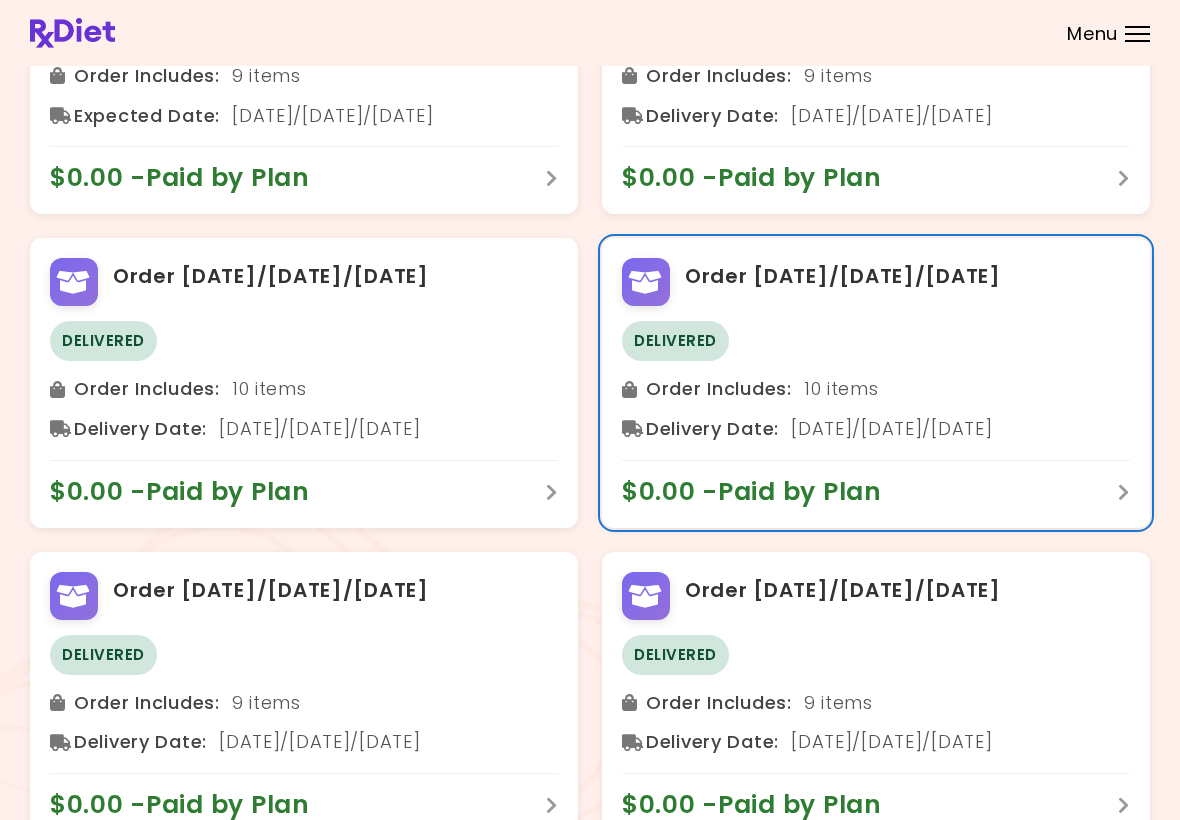 click on "$0.00 -  Paid by Plan" at bounding box center [876, 484] 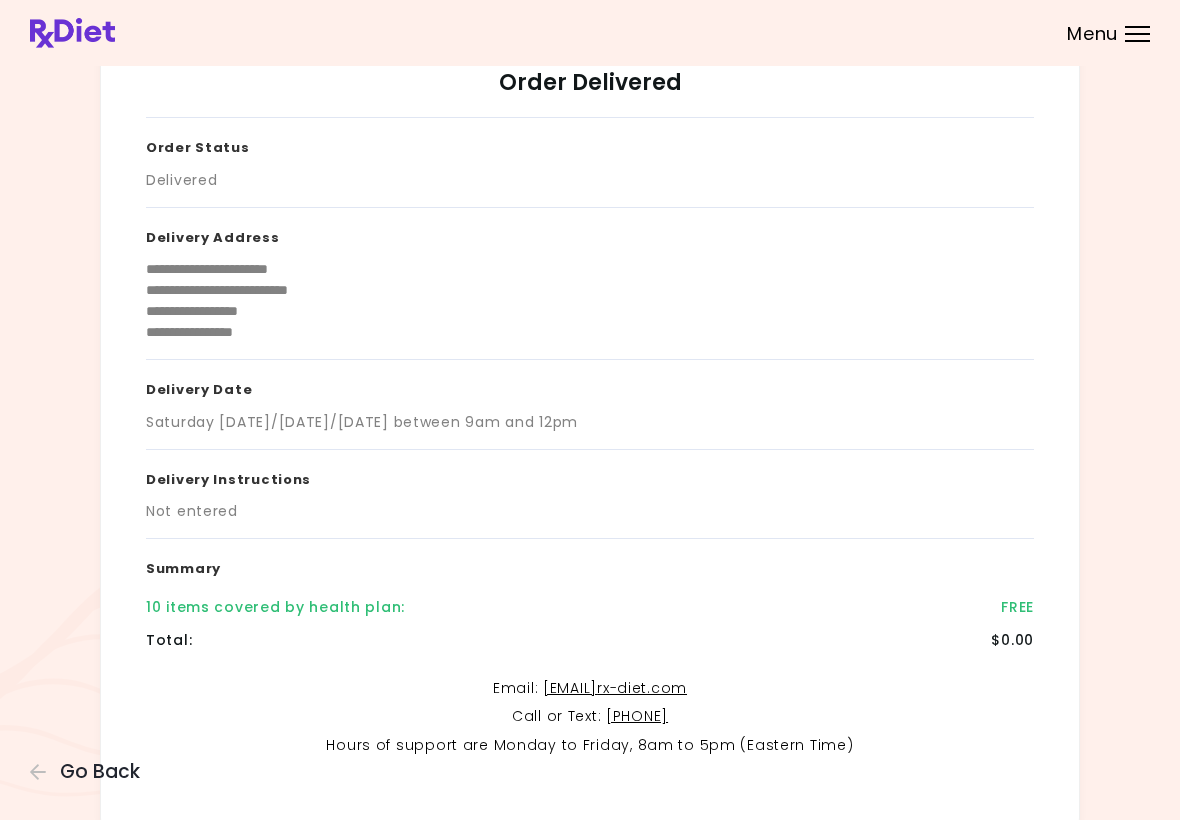 scroll, scrollTop: 199, scrollLeft: 0, axis: vertical 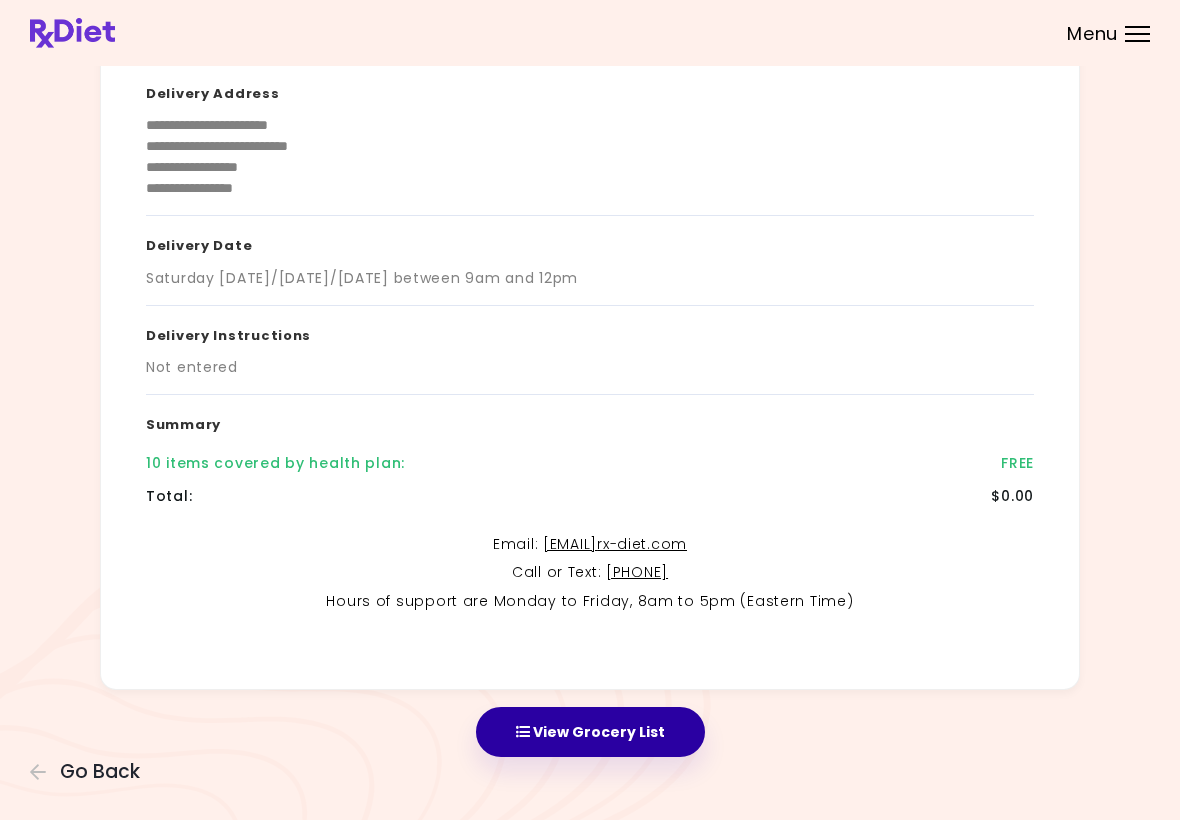 click on "View Grocery List" at bounding box center [590, 732] 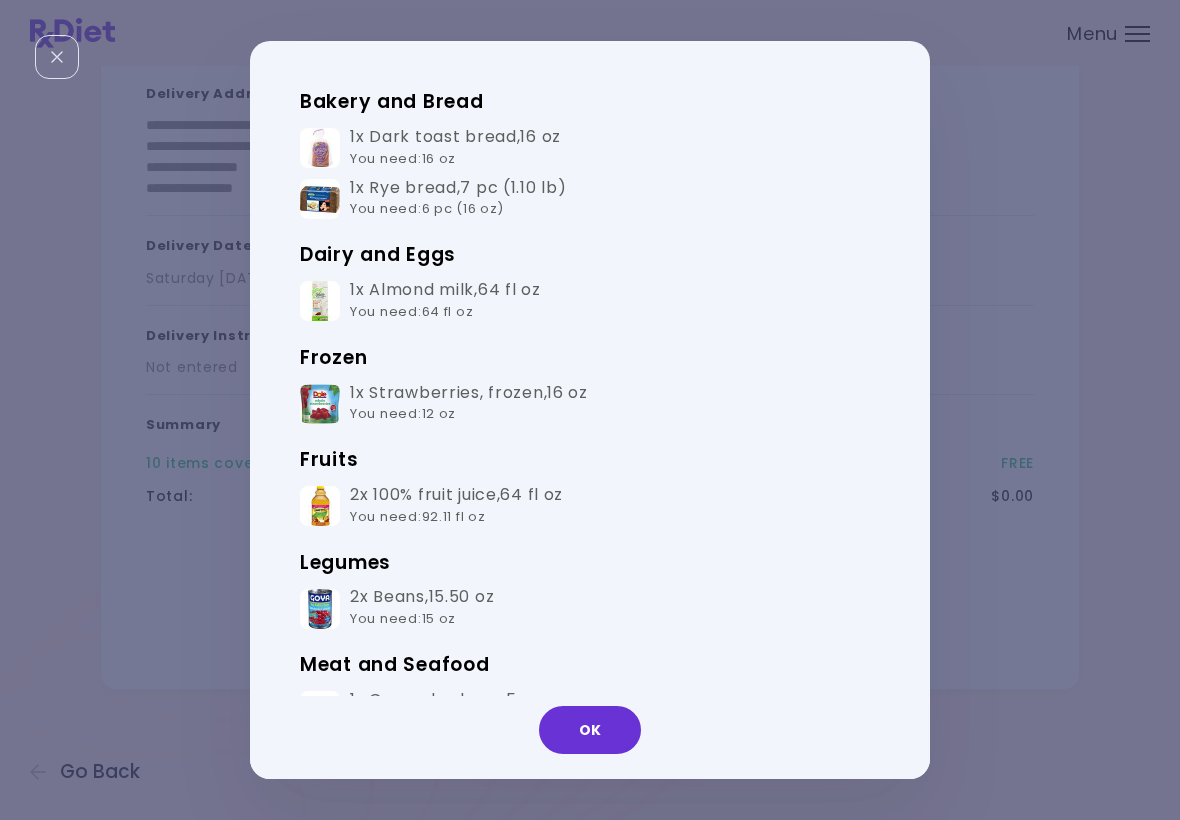 scroll, scrollTop: 112, scrollLeft: 0, axis: vertical 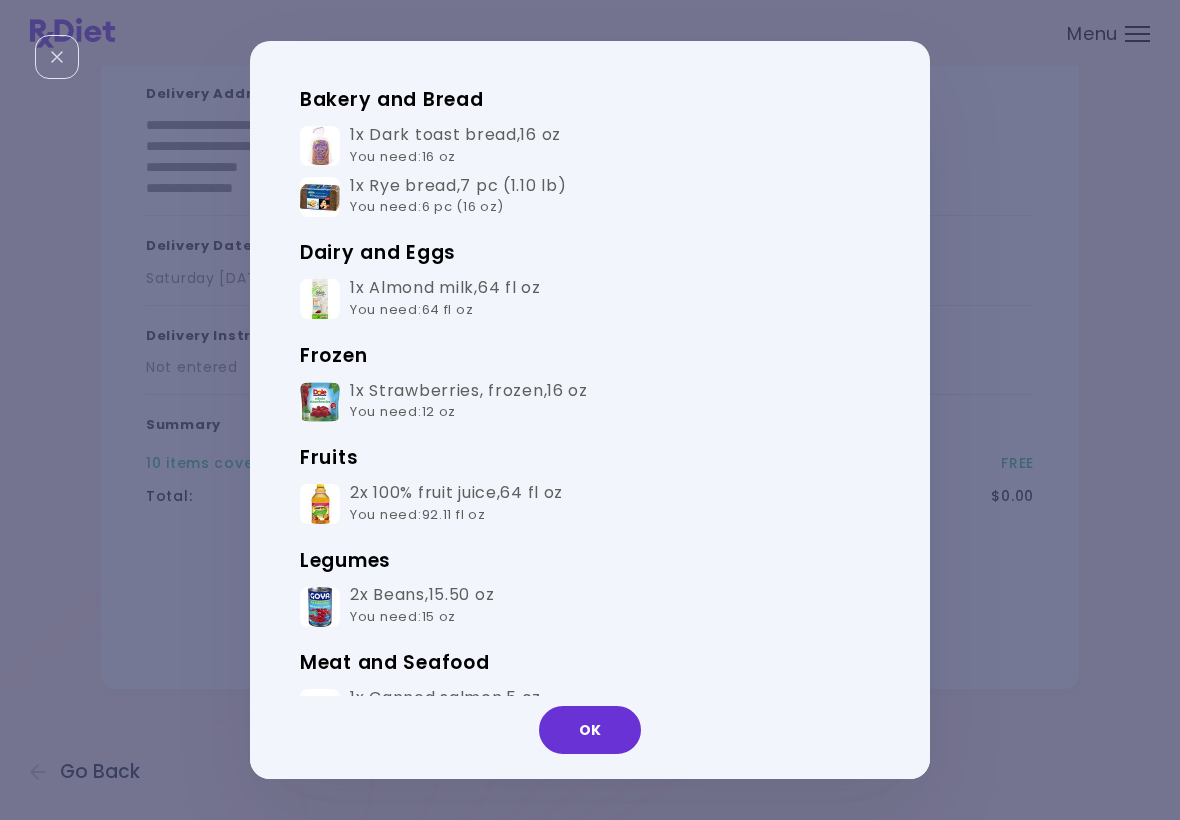 click on "OK" at bounding box center [590, 730] 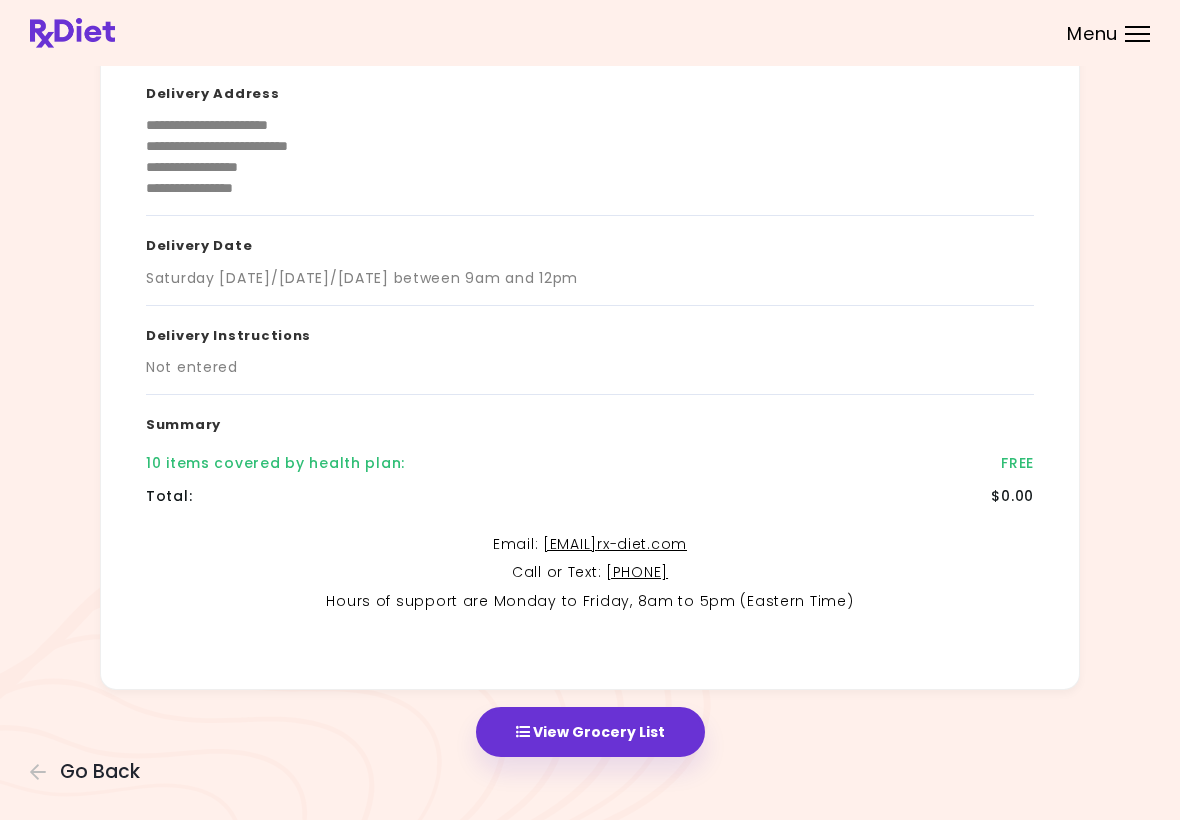 click at bounding box center (1137, 41) 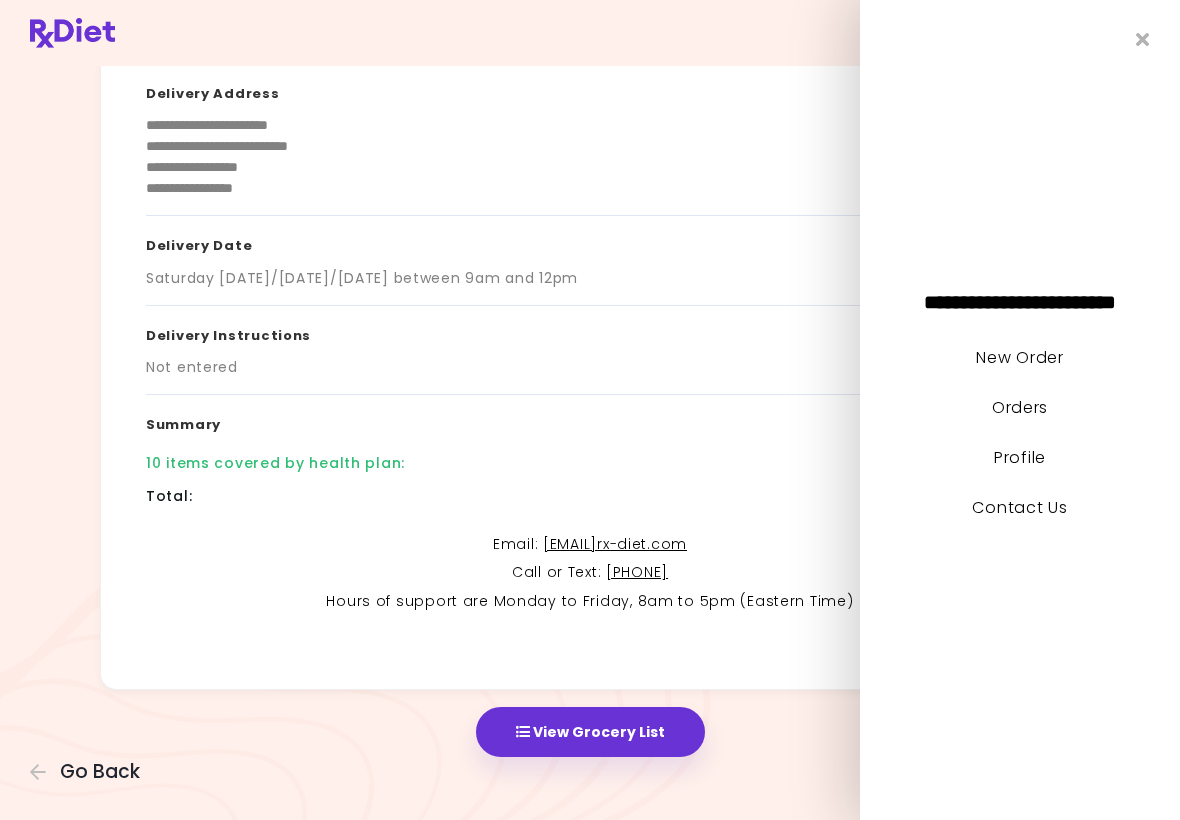 click on "New Order" at bounding box center (1019, 357) 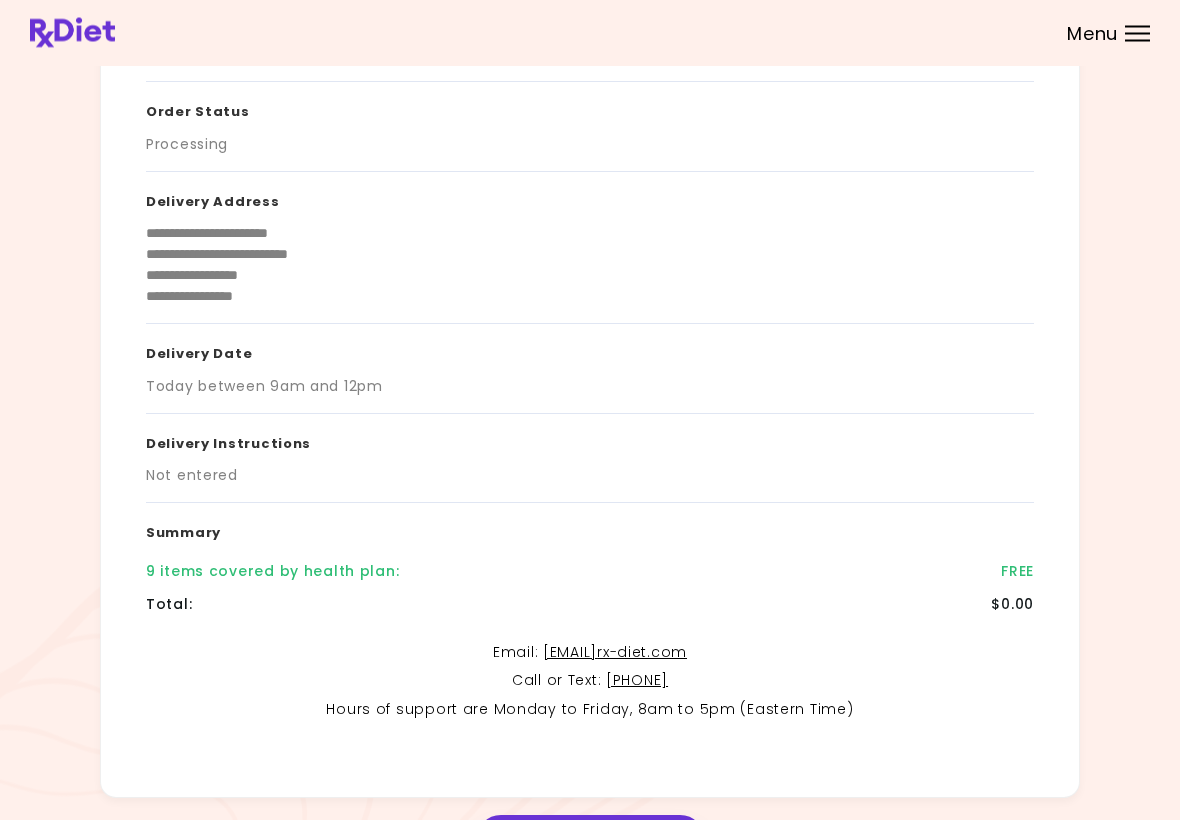 scroll, scrollTop: 199, scrollLeft: 0, axis: vertical 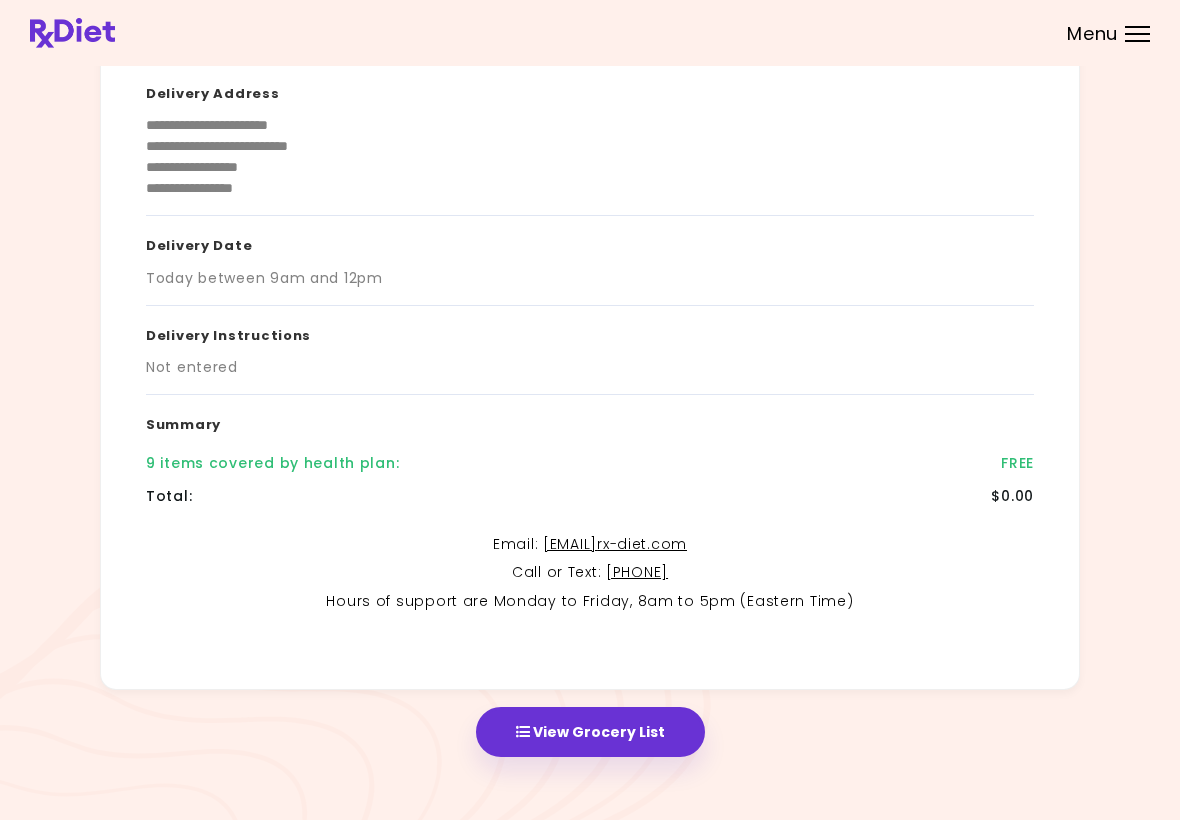 click on "View Grocery List" at bounding box center (590, 732) 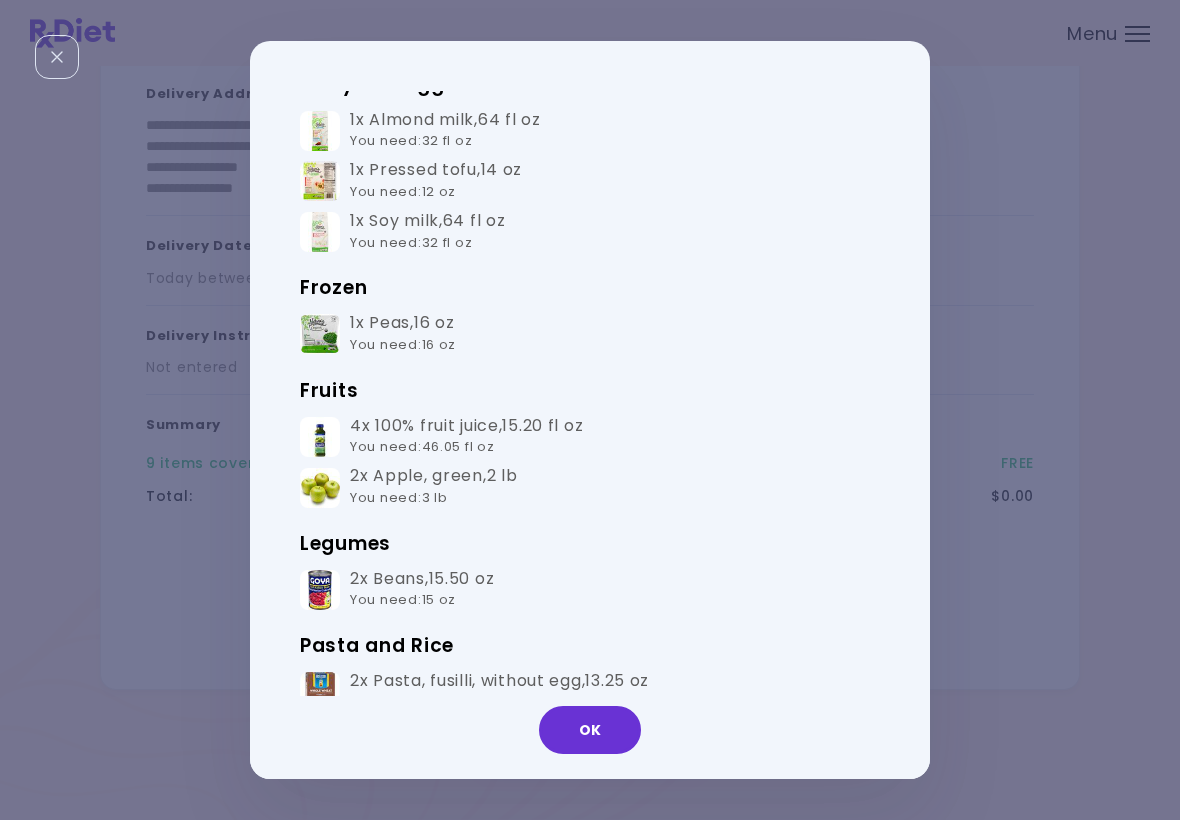 scroll, scrollTop: 229, scrollLeft: 0, axis: vertical 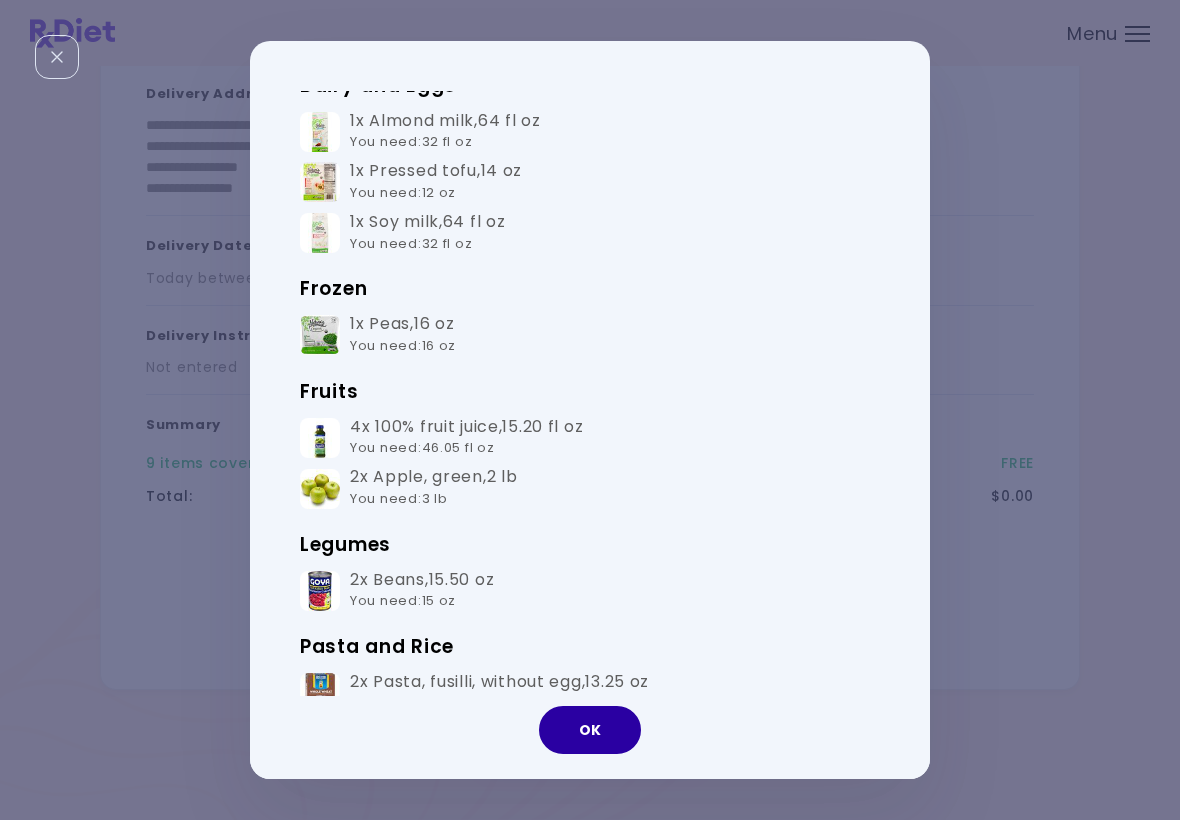 click on "OK" at bounding box center (590, 730) 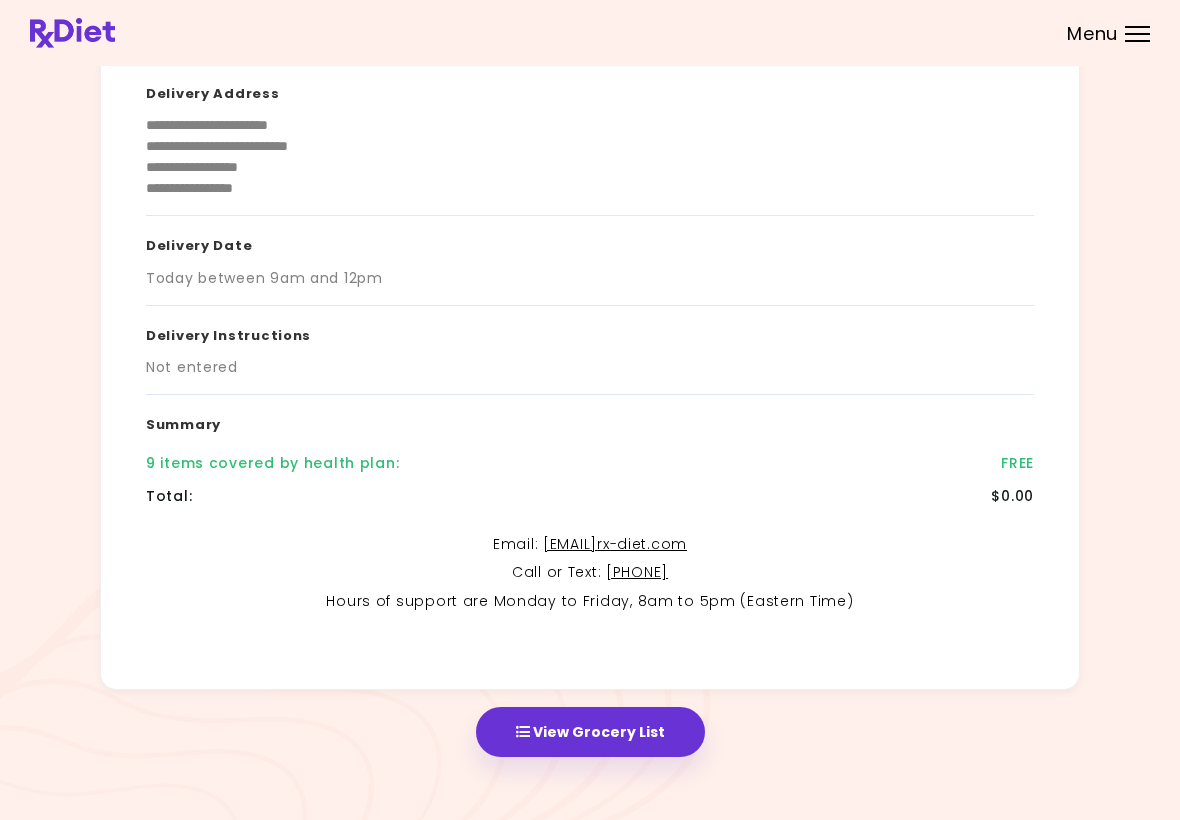 click on "View Grocery List" at bounding box center [590, 723] 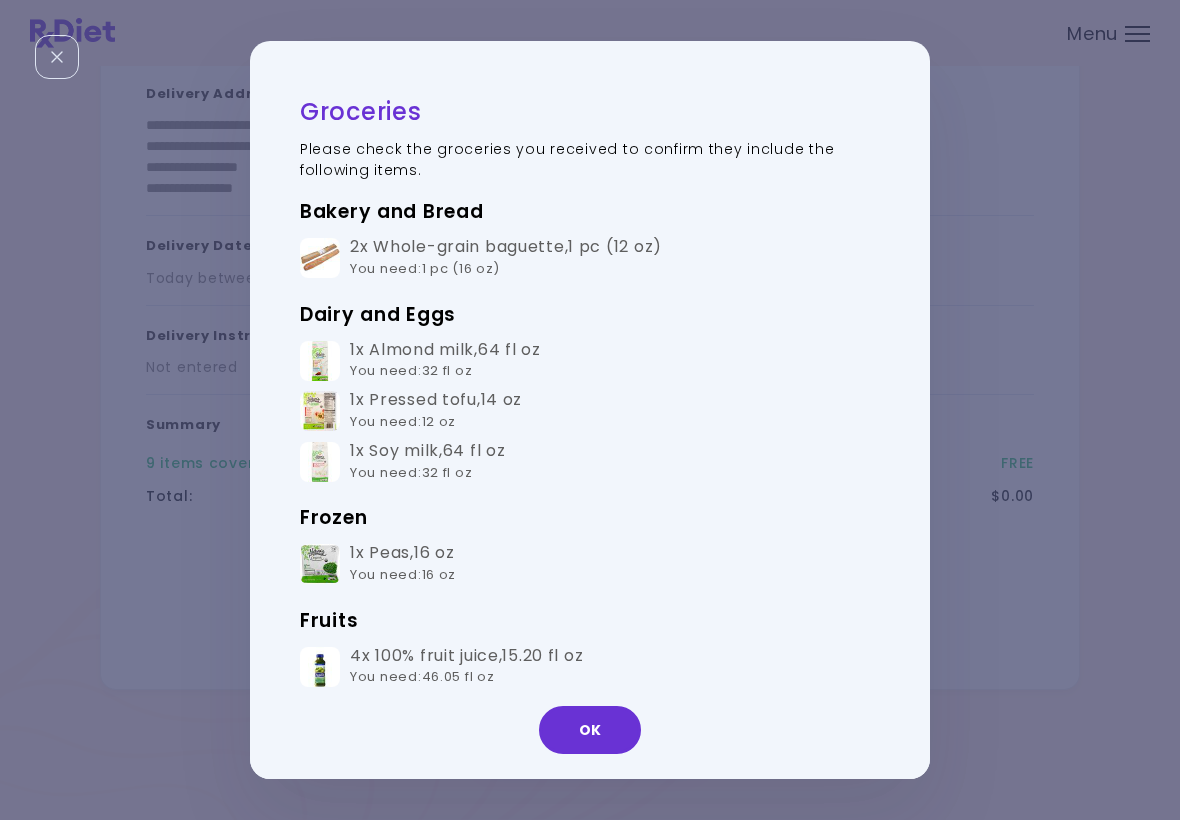 click on "OK" at bounding box center (590, 730) 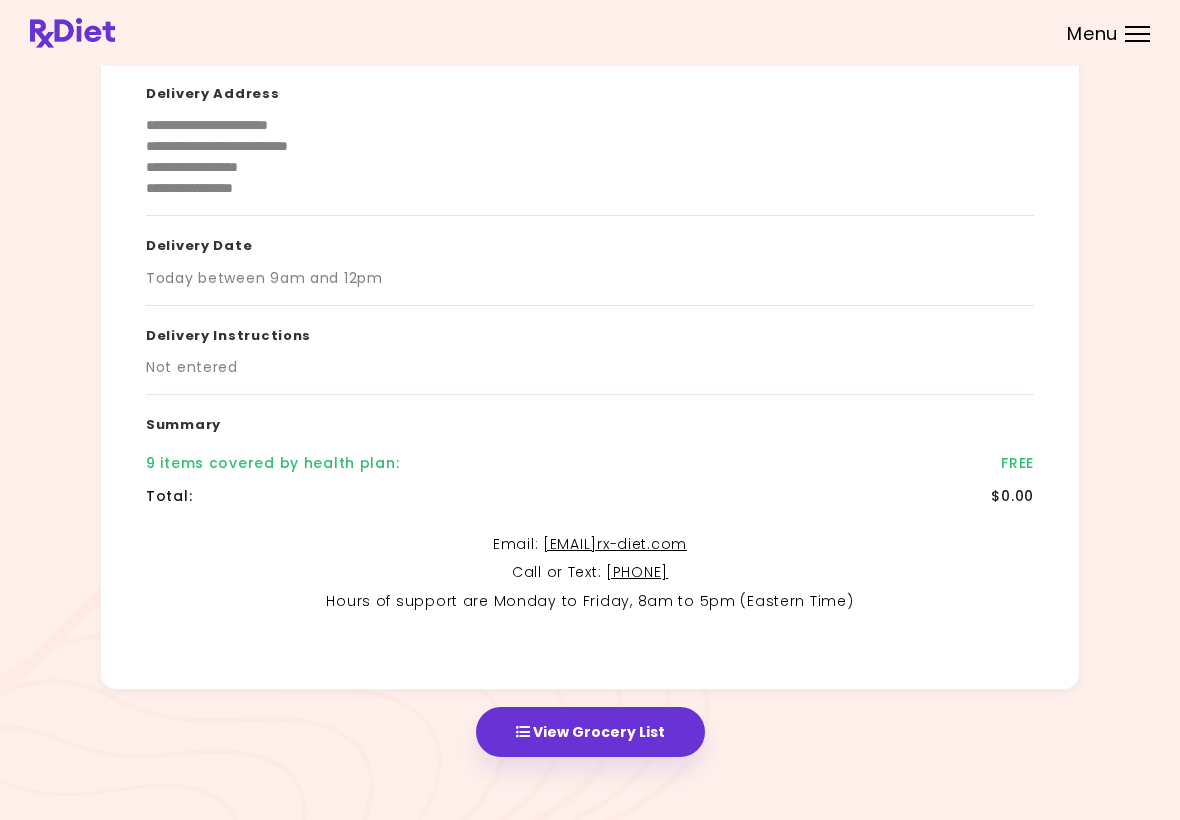 click at bounding box center (1137, 34) 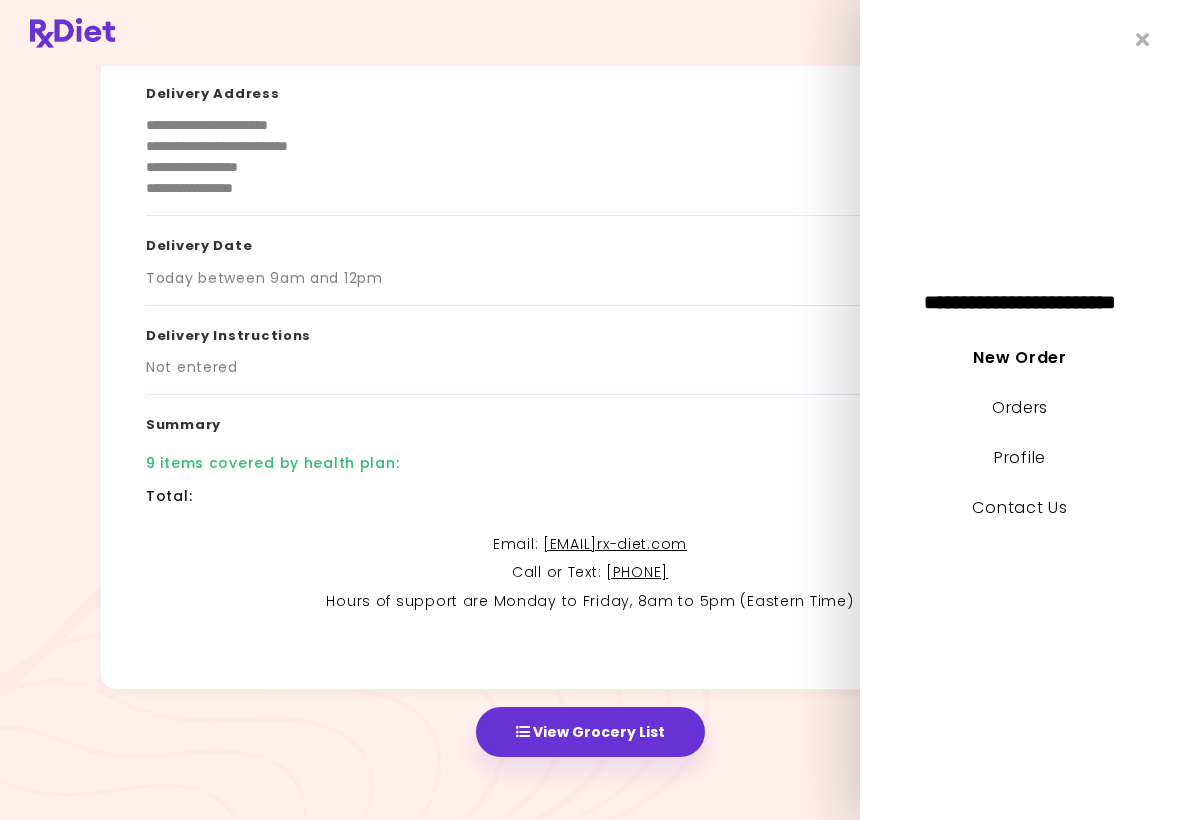 click on "New Order" at bounding box center [1019, 357] 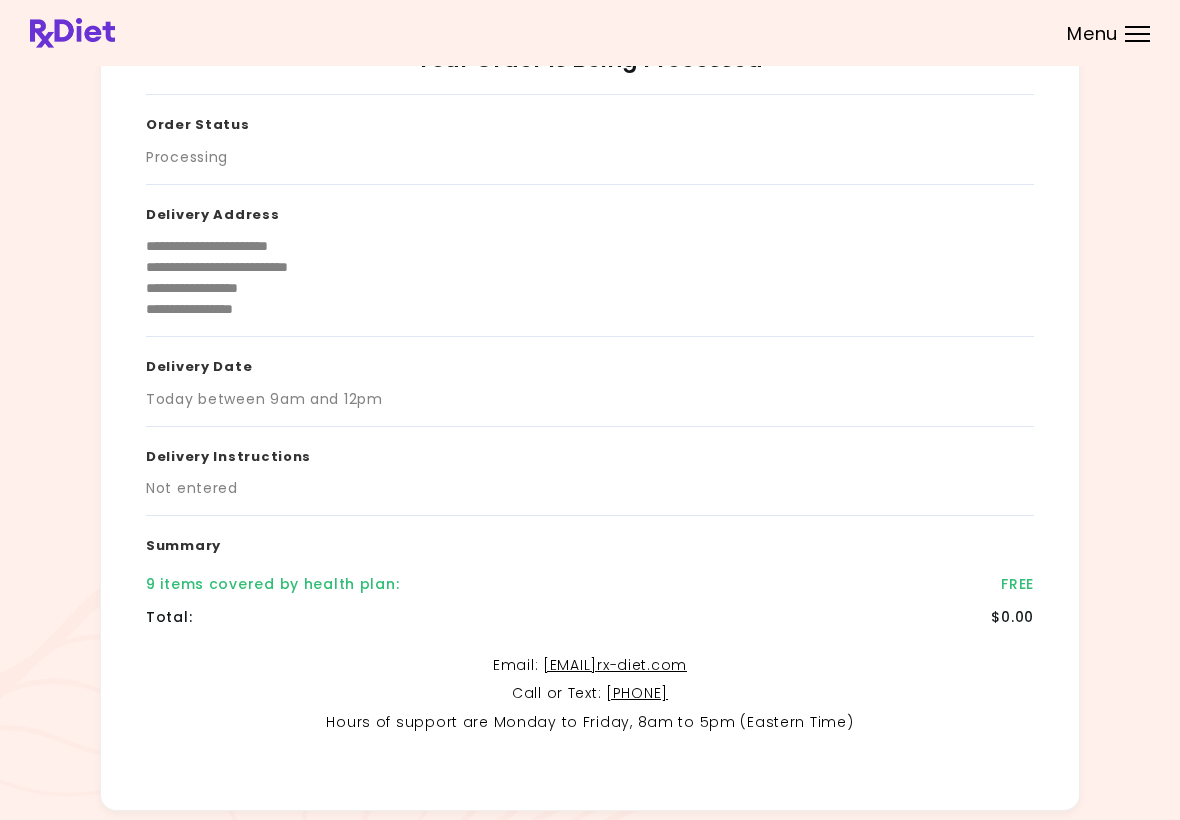 scroll, scrollTop: 199, scrollLeft: 0, axis: vertical 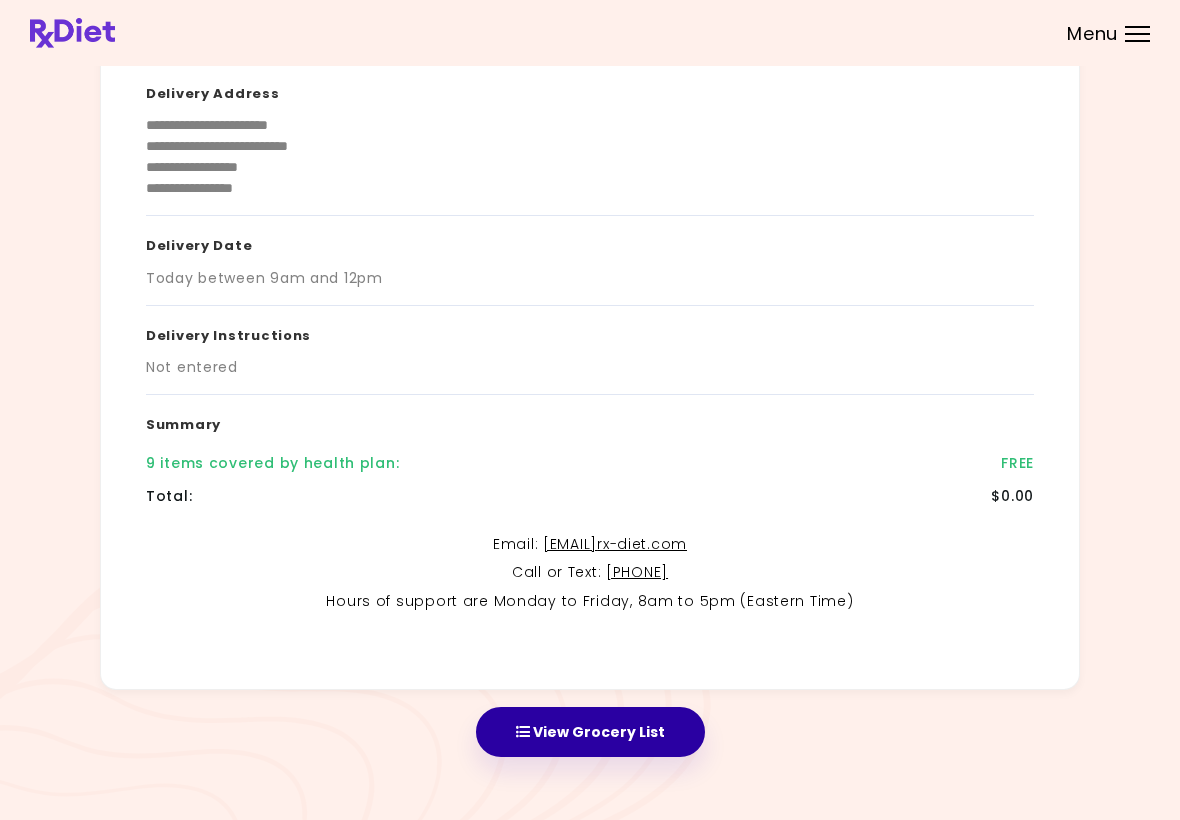 click on "View Grocery List" at bounding box center [590, 732] 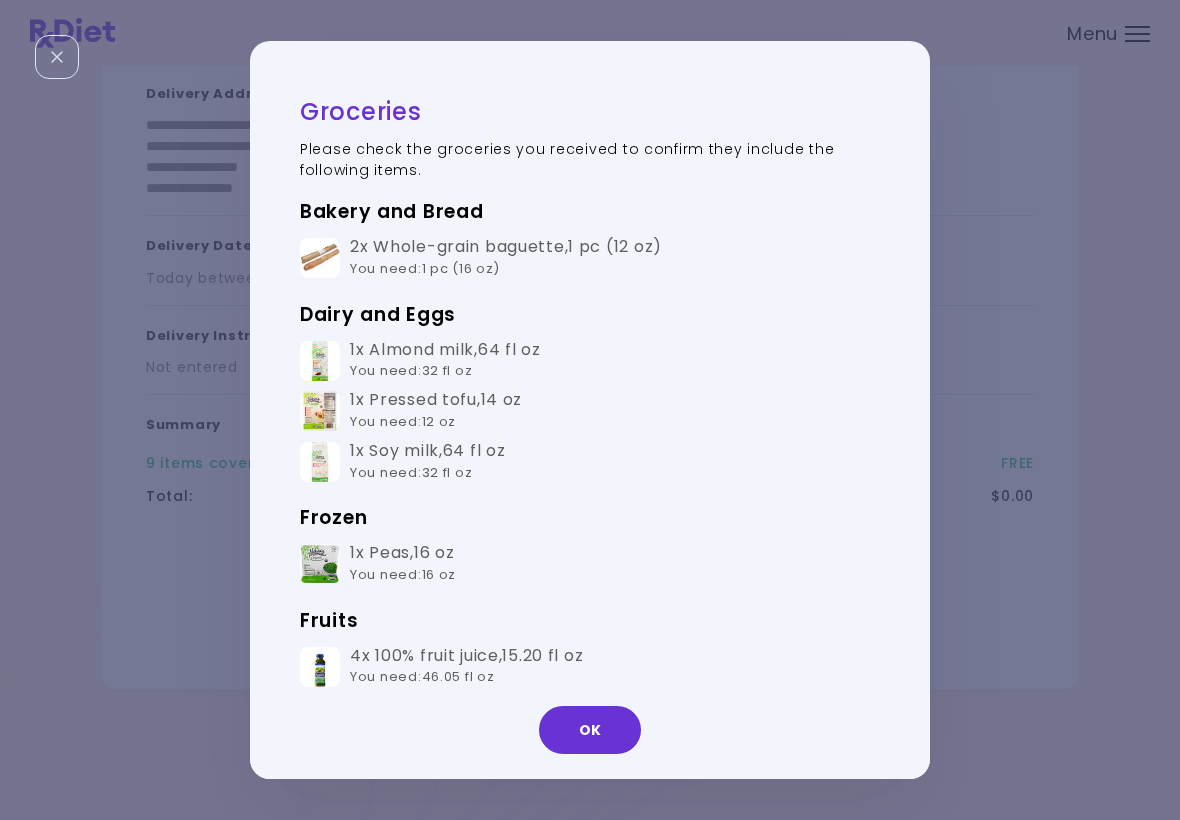 click on "OK" at bounding box center [590, 730] 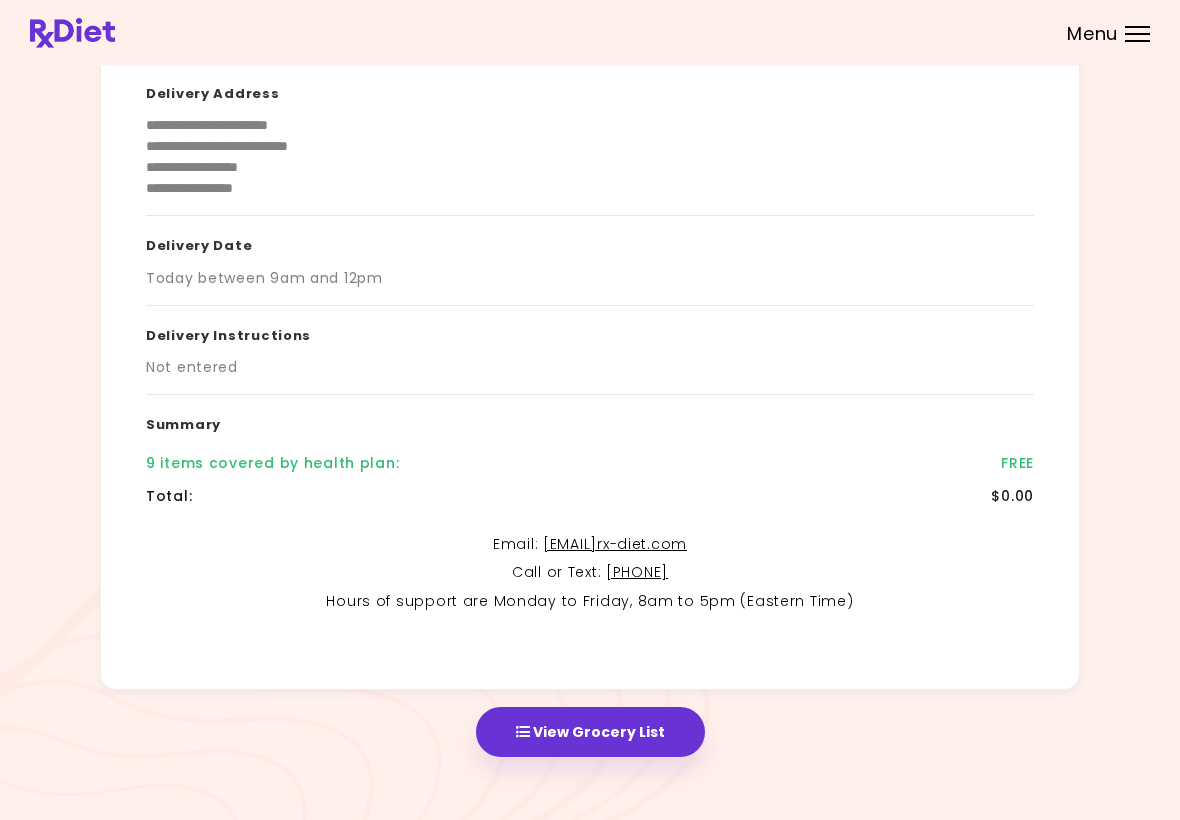 click on "View Grocery List" at bounding box center (590, 732) 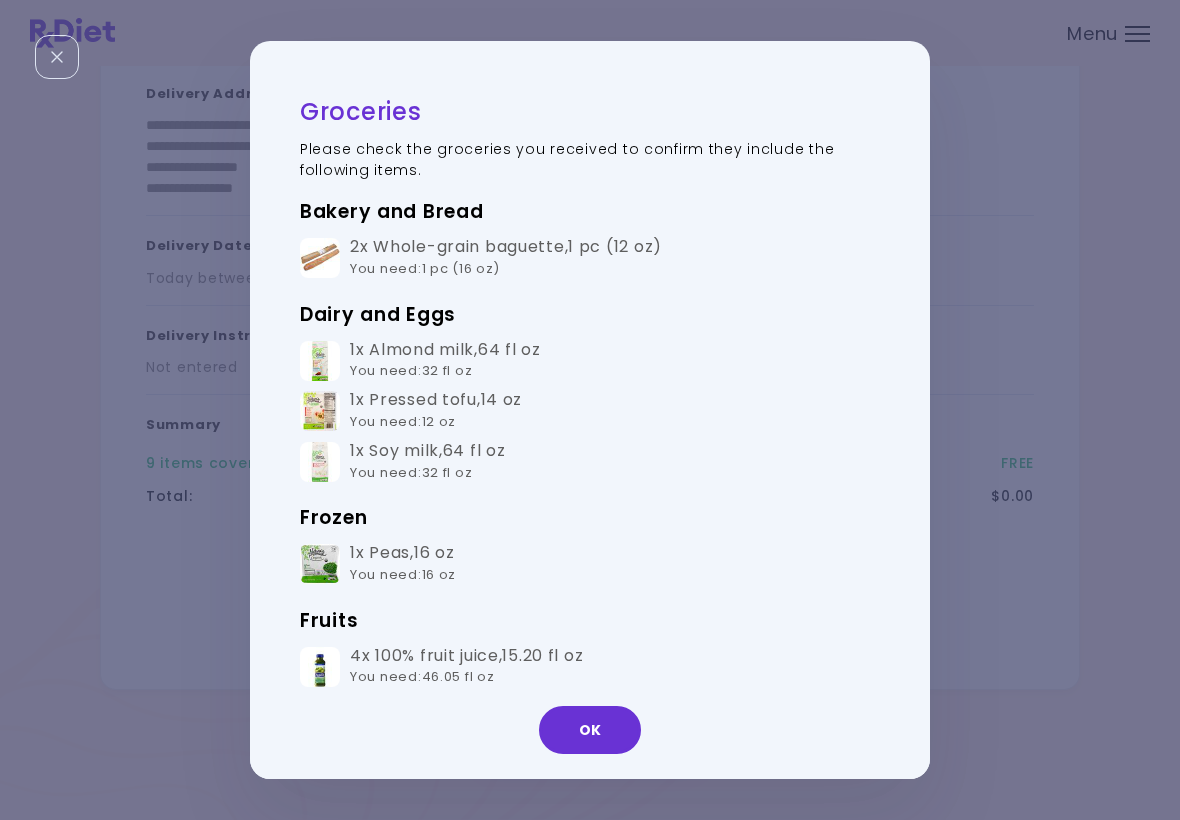 click on "OK" at bounding box center (590, 730) 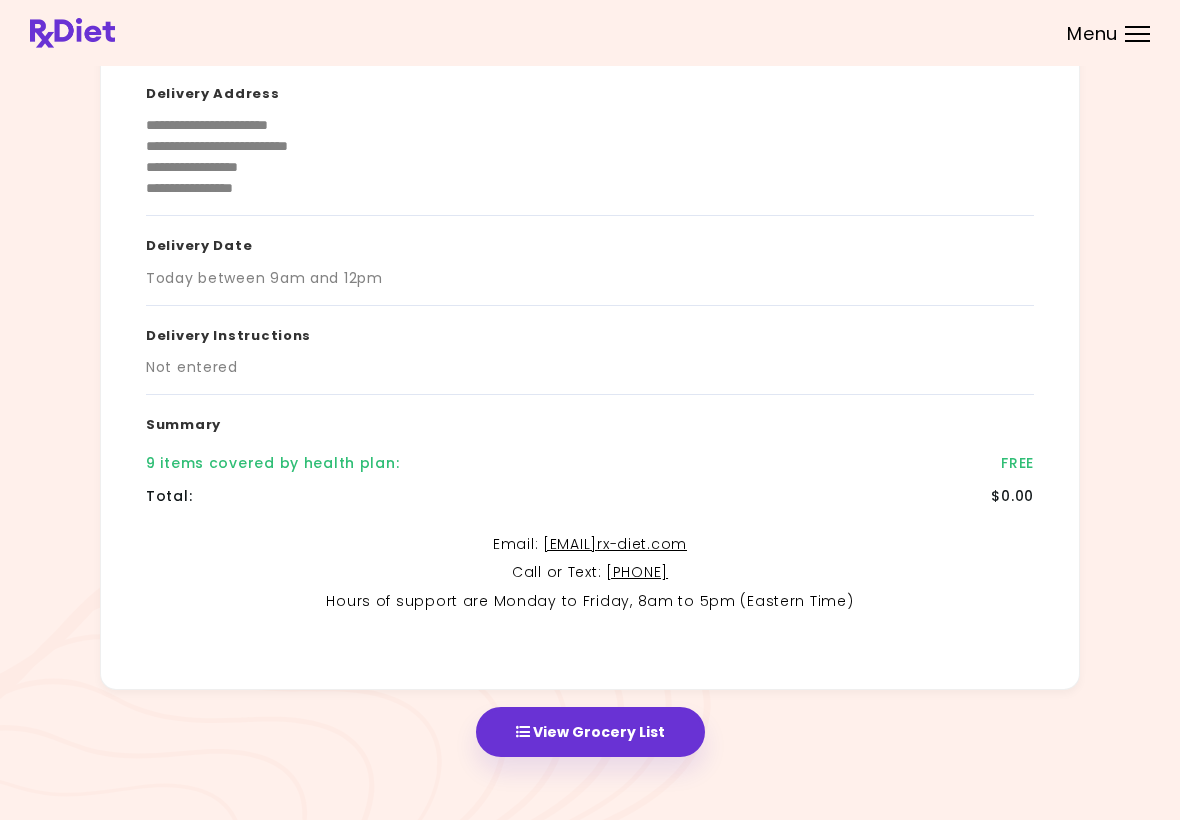 click at bounding box center [590, 33] 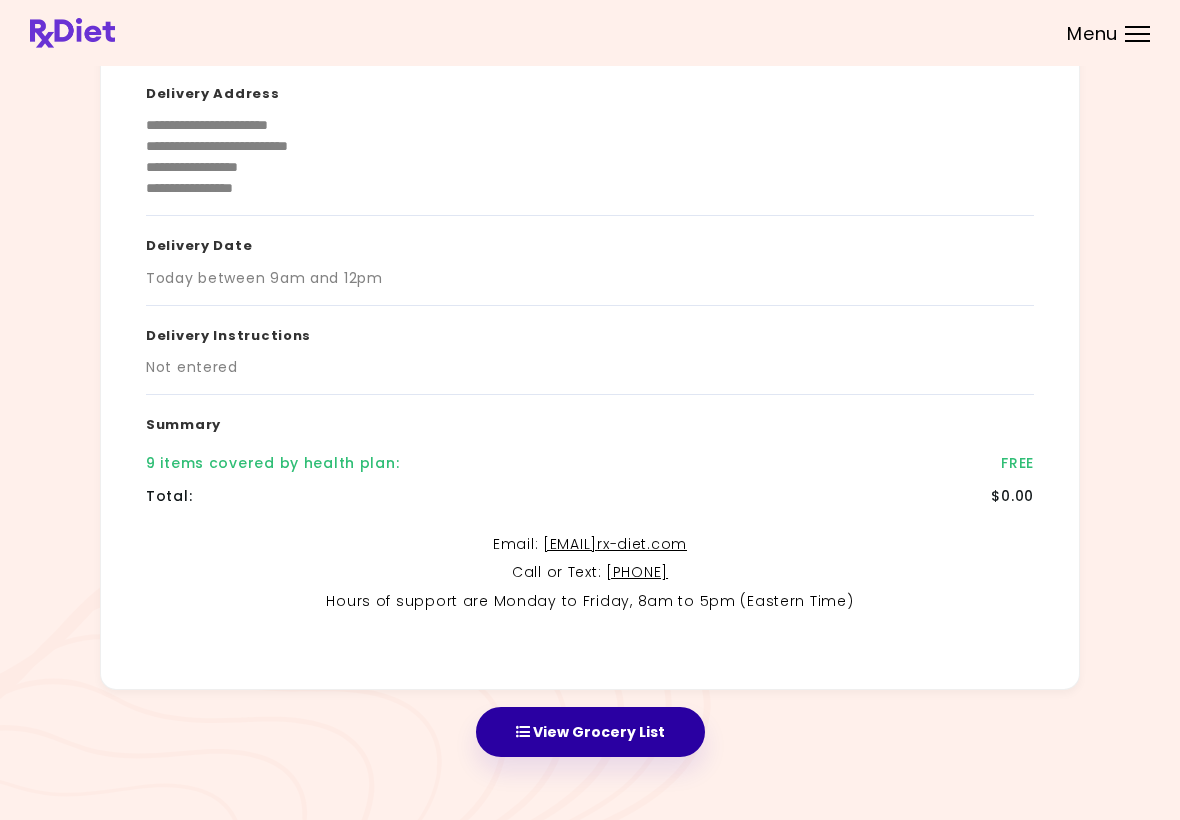 click on "View Grocery List" at bounding box center (590, 732) 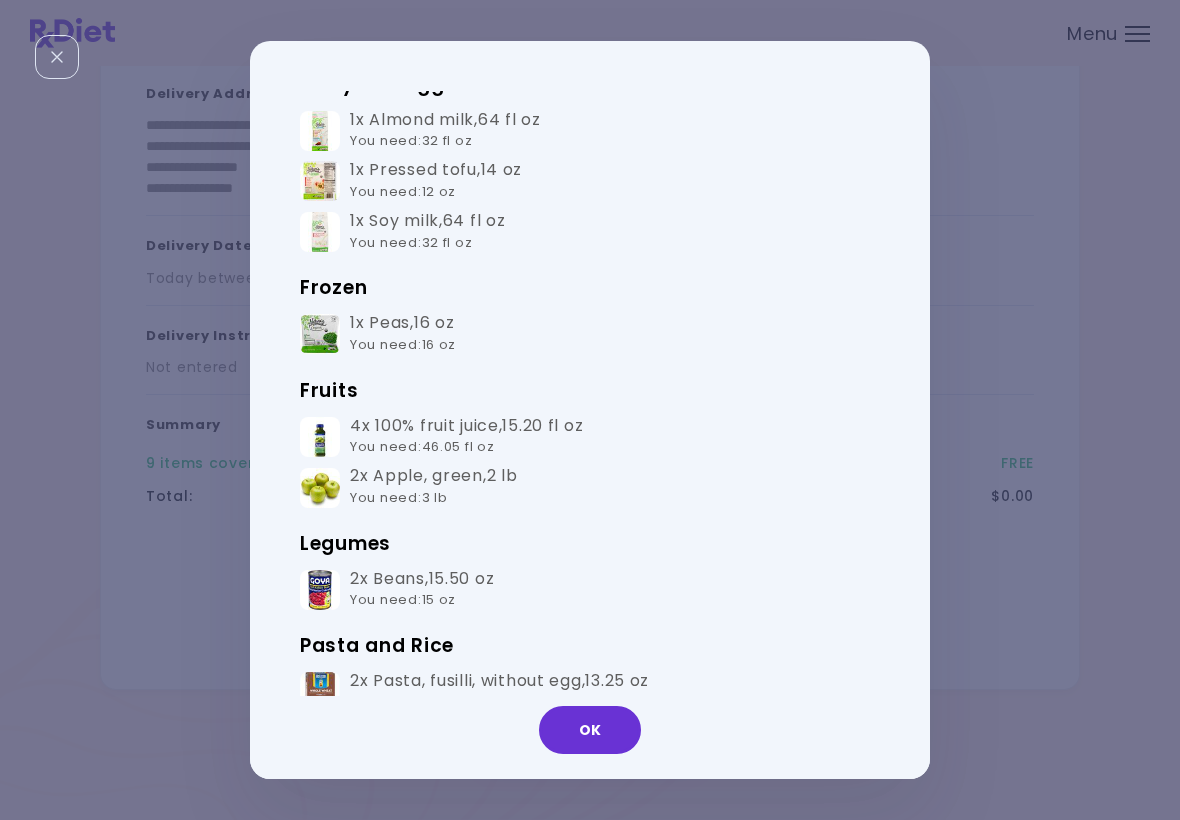 scroll, scrollTop: 229, scrollLeft: 0, axis: vertical 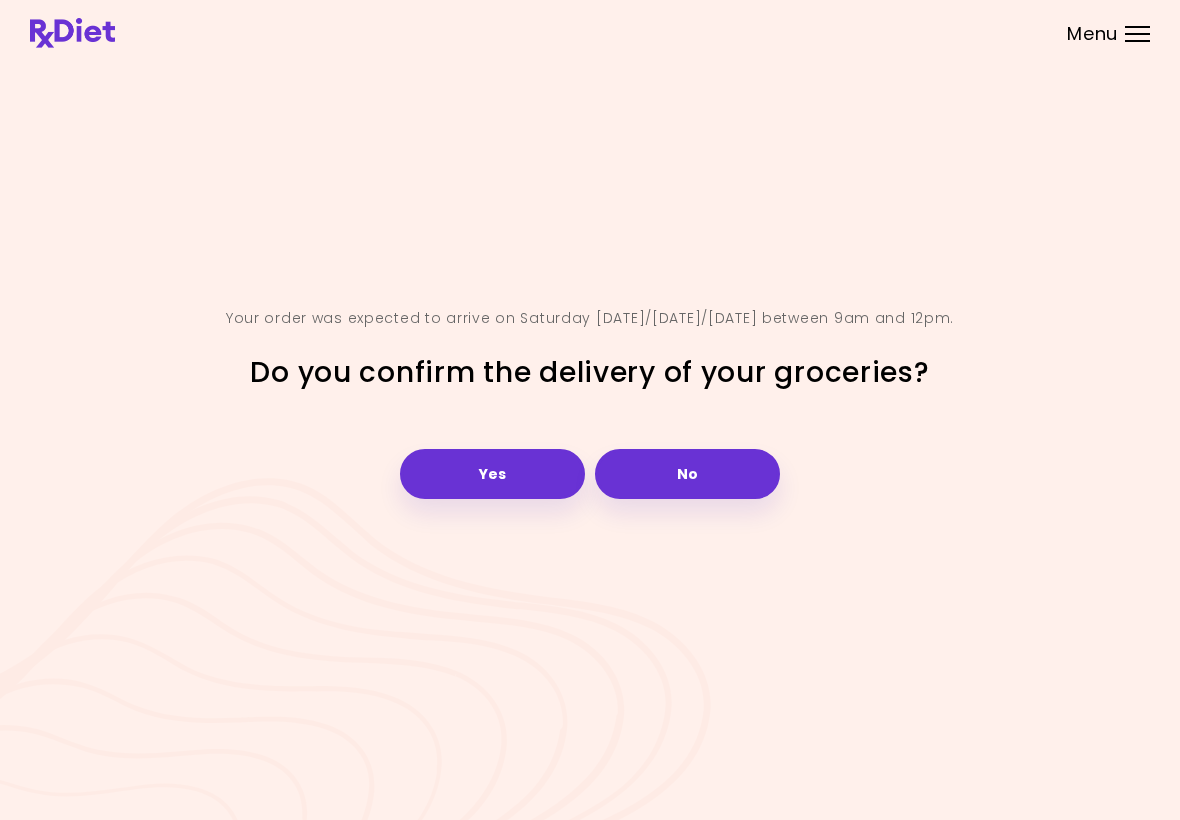 click on "Yes" at bounding box center [492, 474] 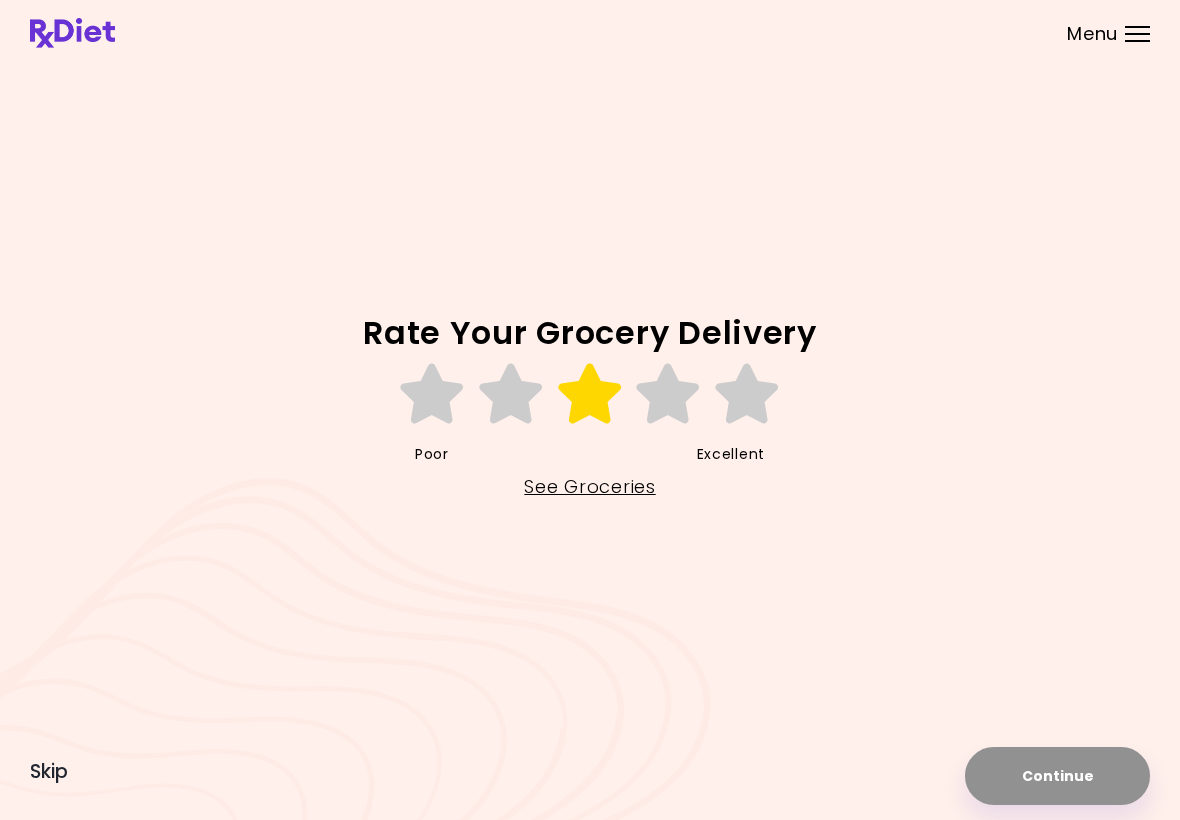 click at bounding box center (590, 394) 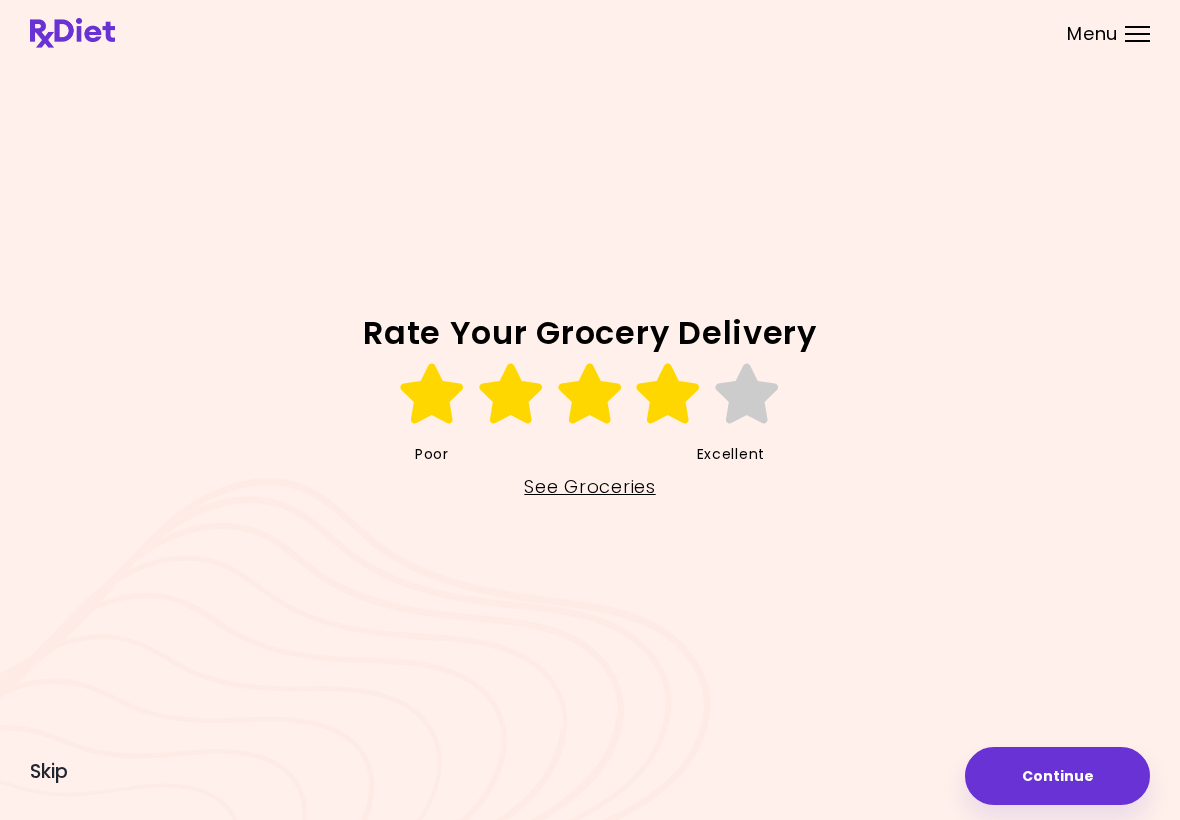 click at bounding box center [668, 394] 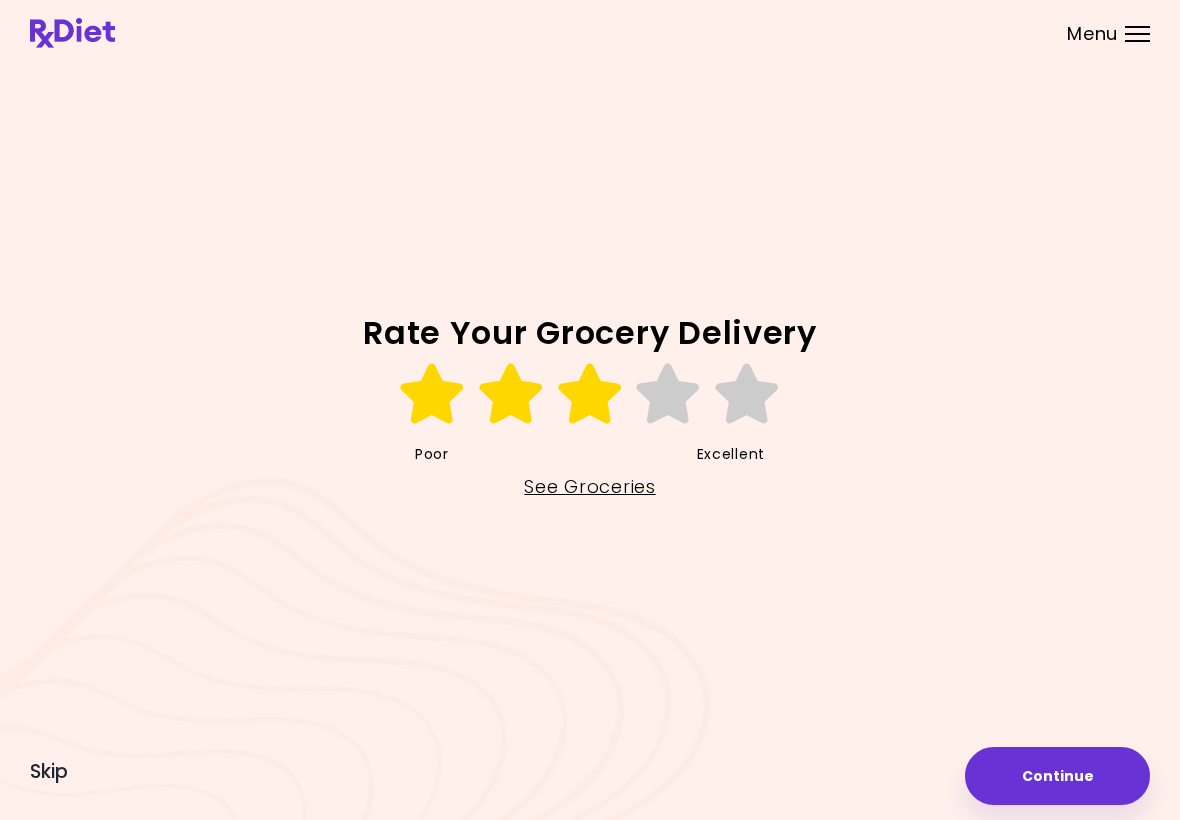click on "See Groceries" at bounding box center (589, 487) 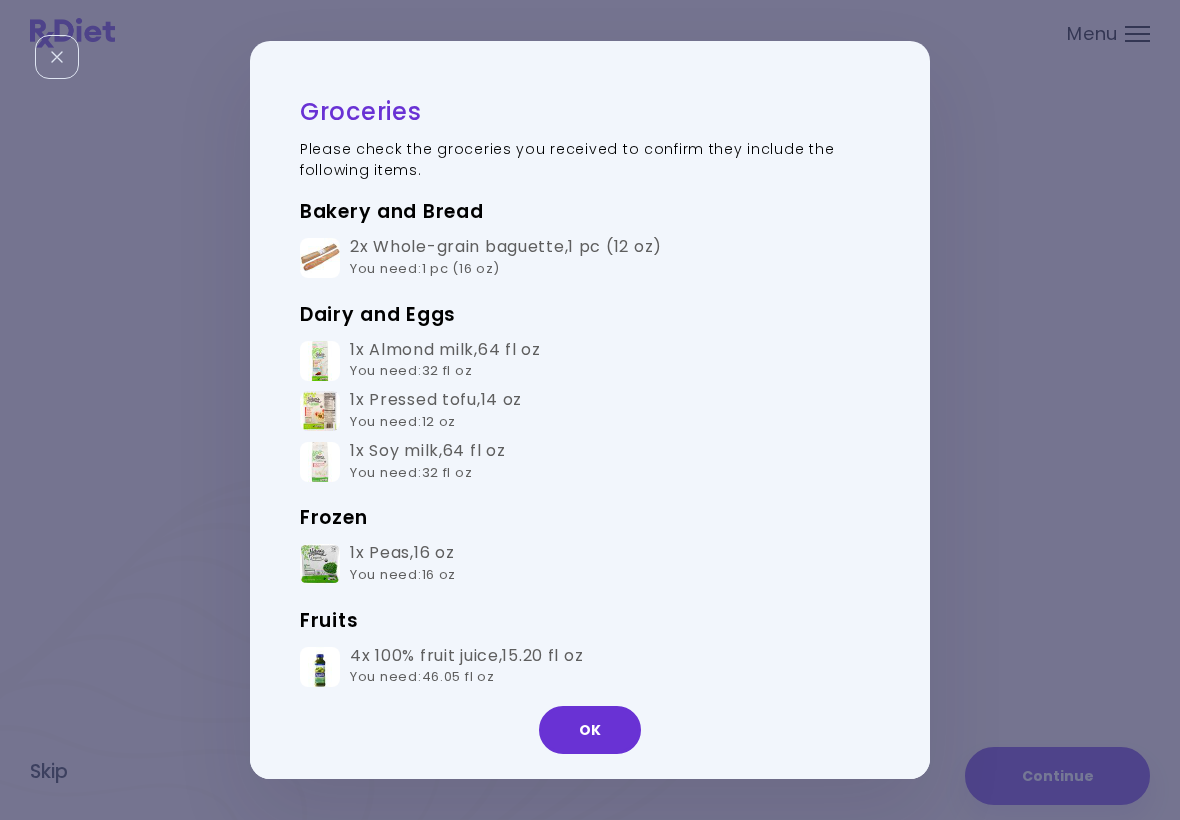 scroll, scrollTop: 0, scrollLeft: 0, axis: both 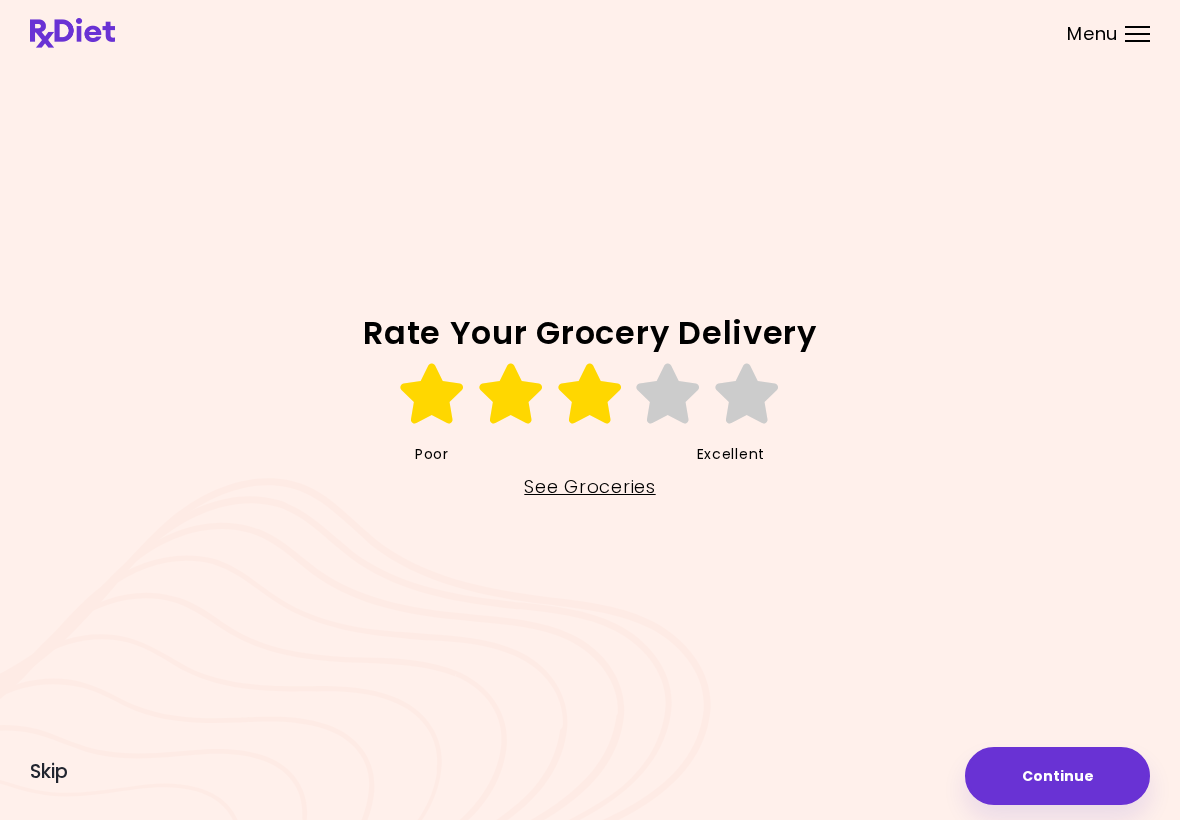 click on "Continue" at bounding box center (1057, 776) 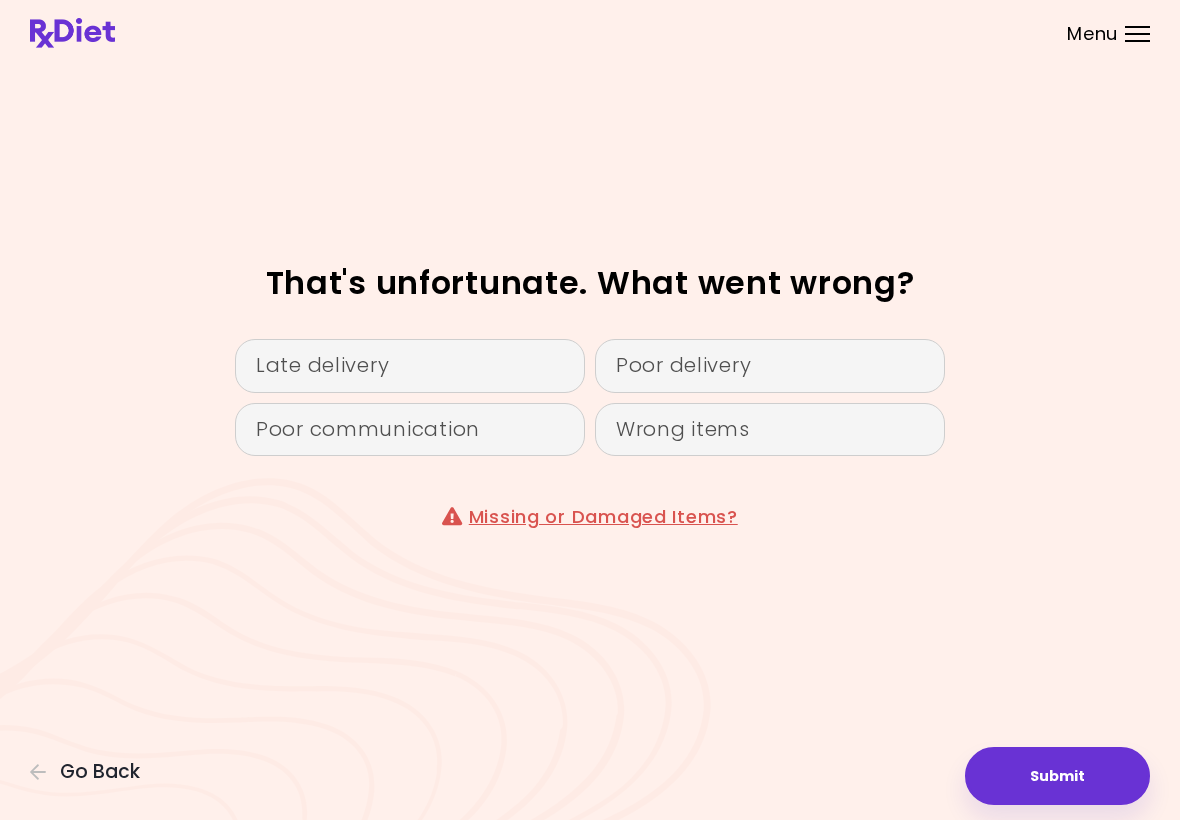 click at bounding box center [590, 33] 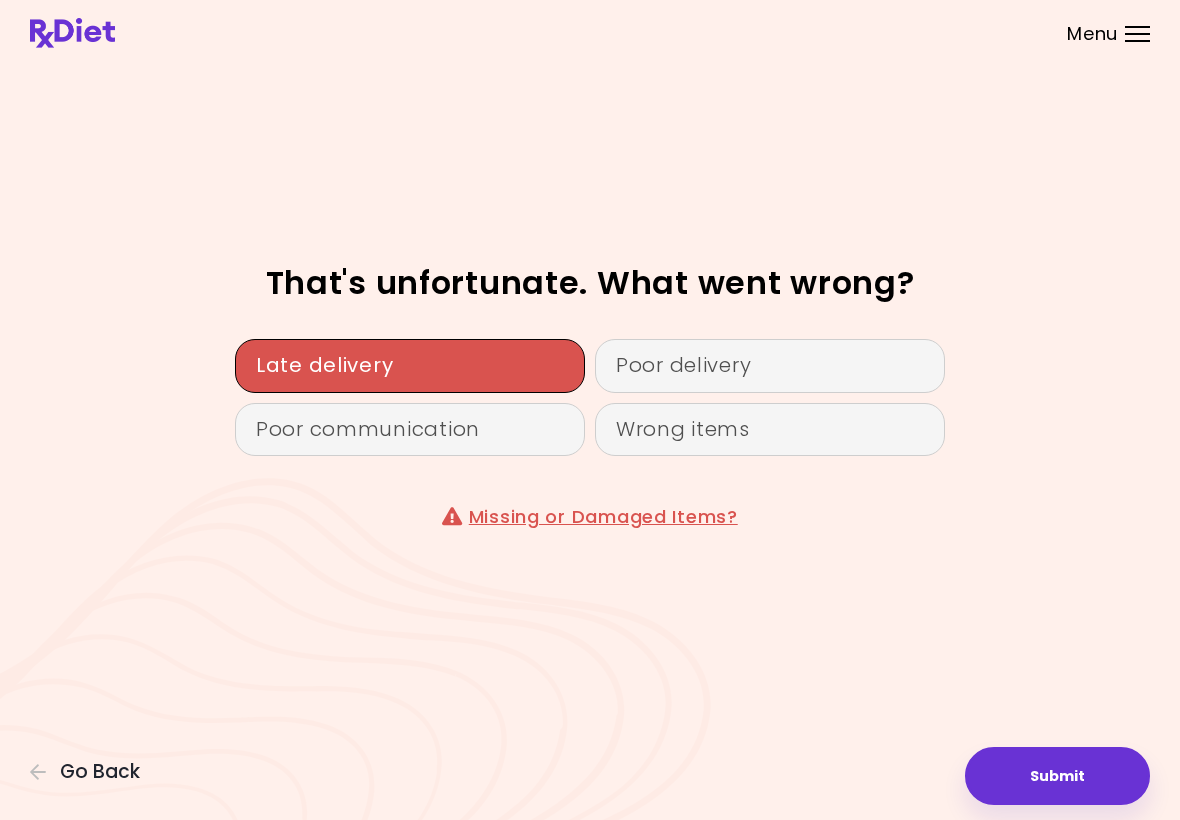 click on "Wrong items" at bounding box center [770, 430] 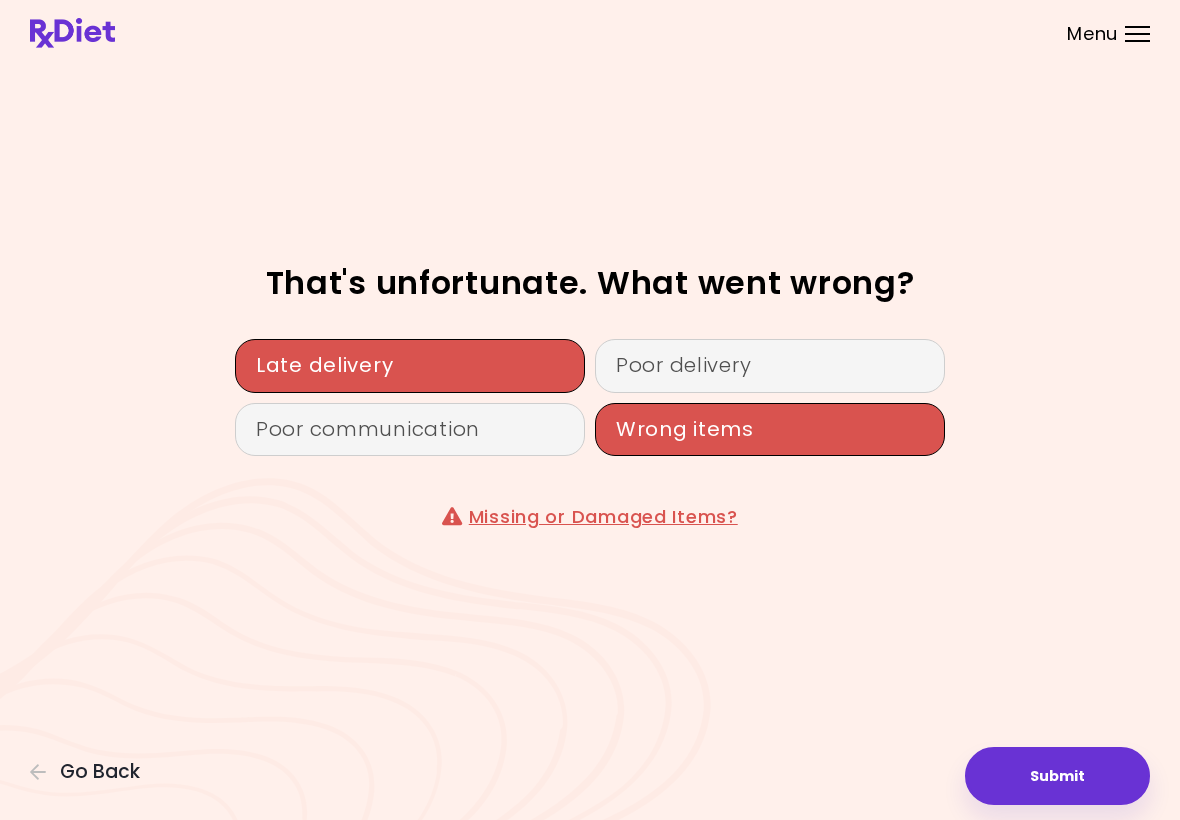 click on "Submit" at bounding box center [1057, 776] 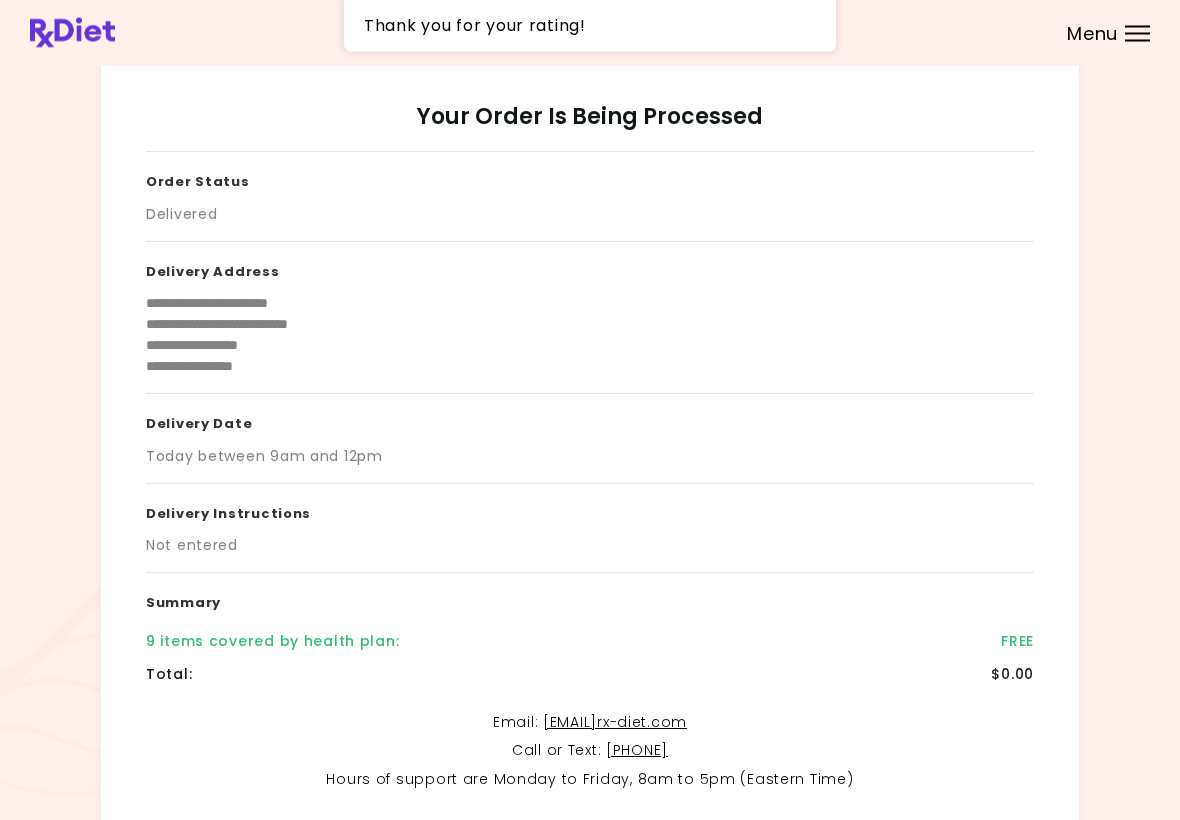 scroll, scrollTop: 199, scrollLeft: 0, axis: vertical 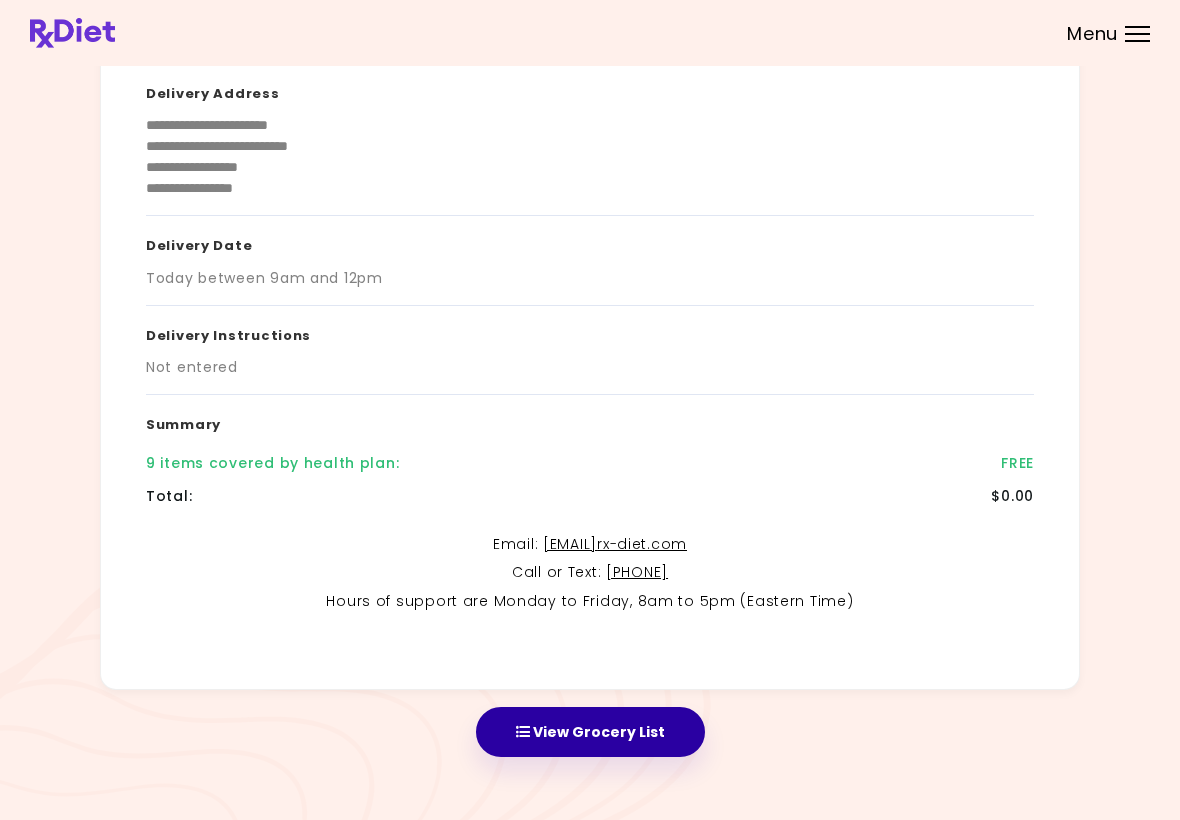click on "View Grocery List" at bounding box center (590, 732) 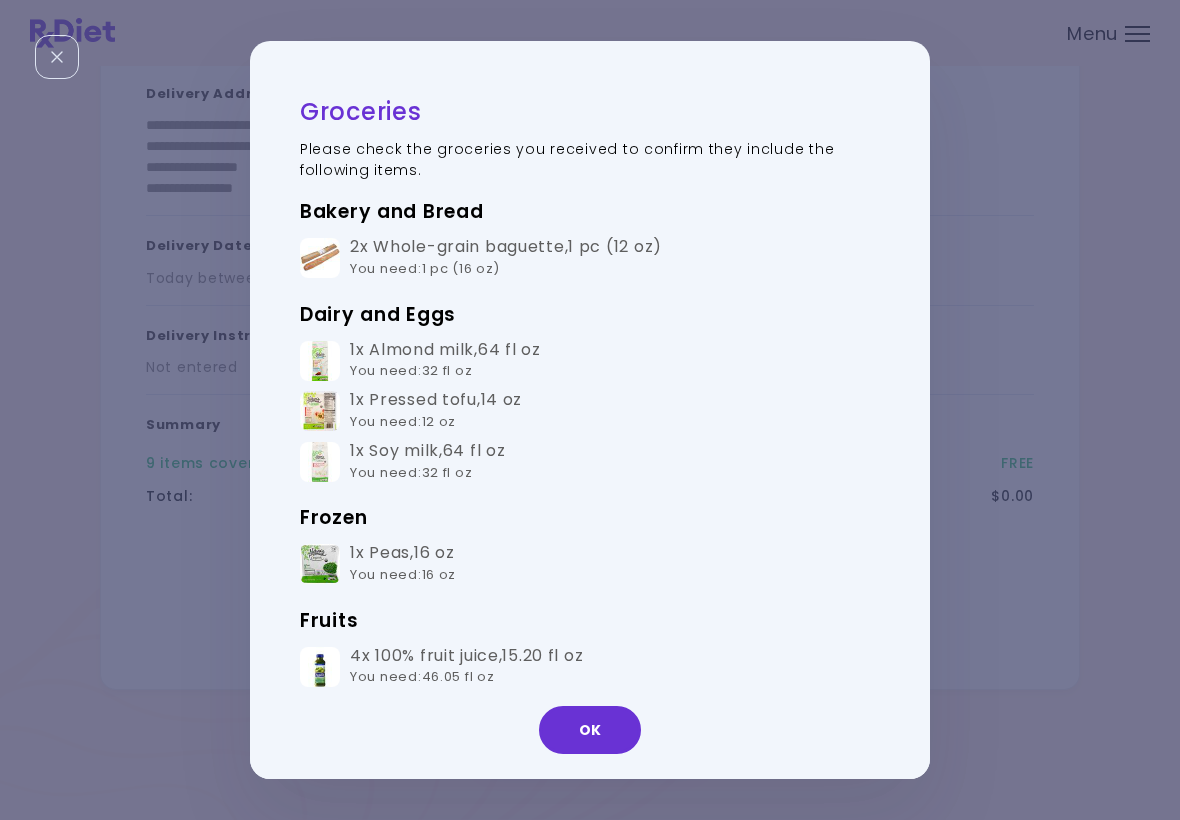 click on "OK" at bounding box center (590, 730) 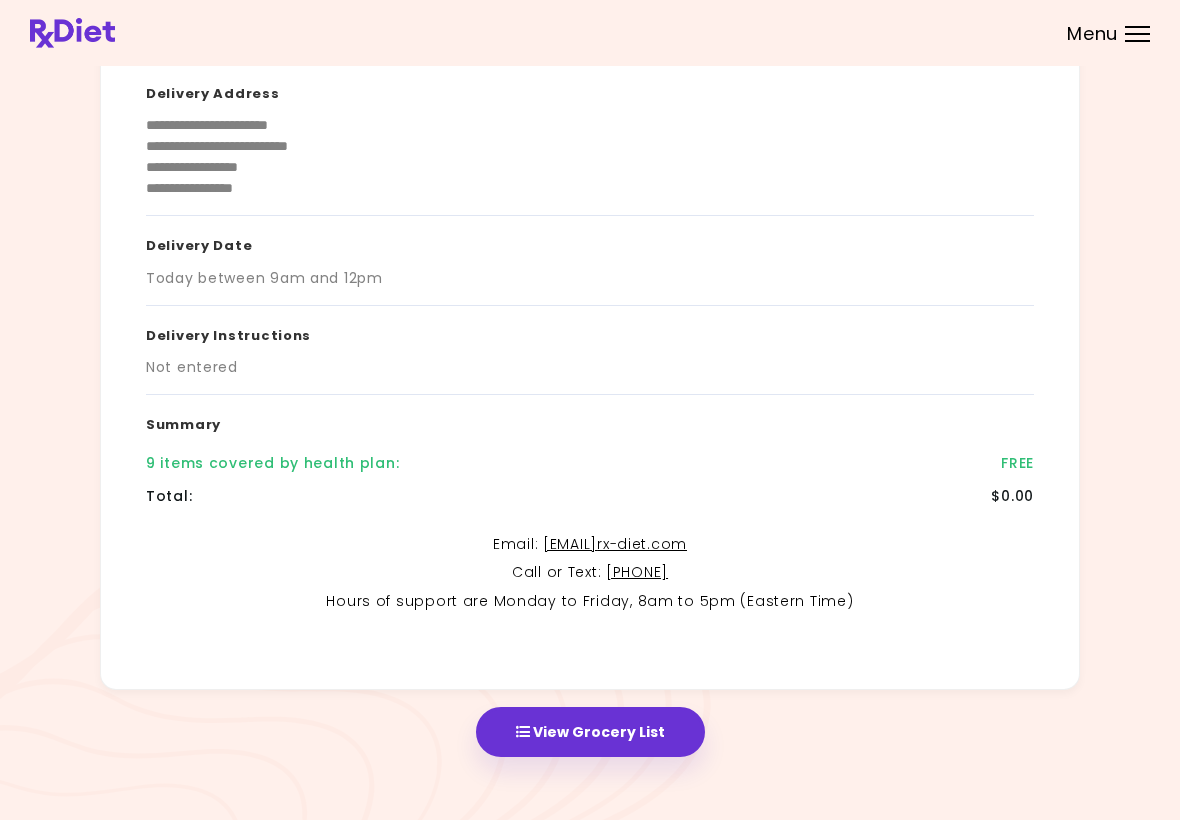 click on "View Grocery List" at bounding box center [590, 732] 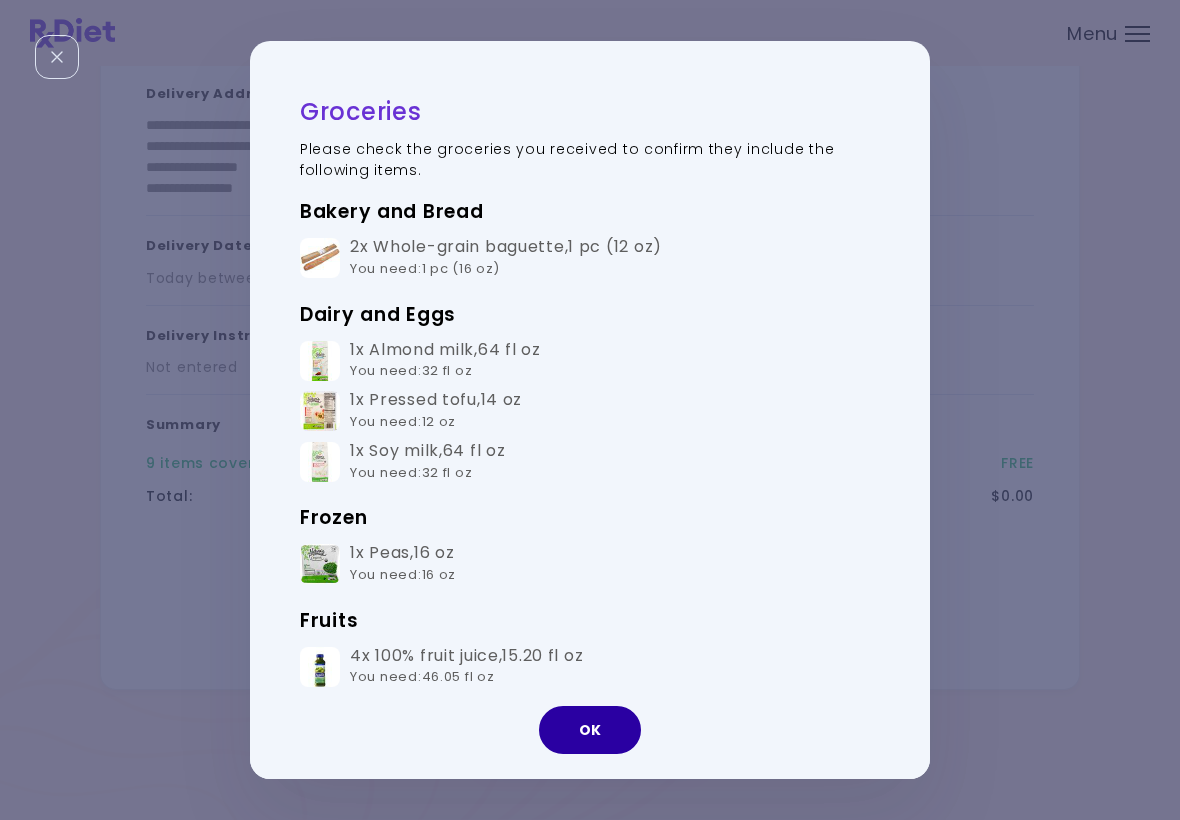 click on "OK" at bounding box center [590, 730] 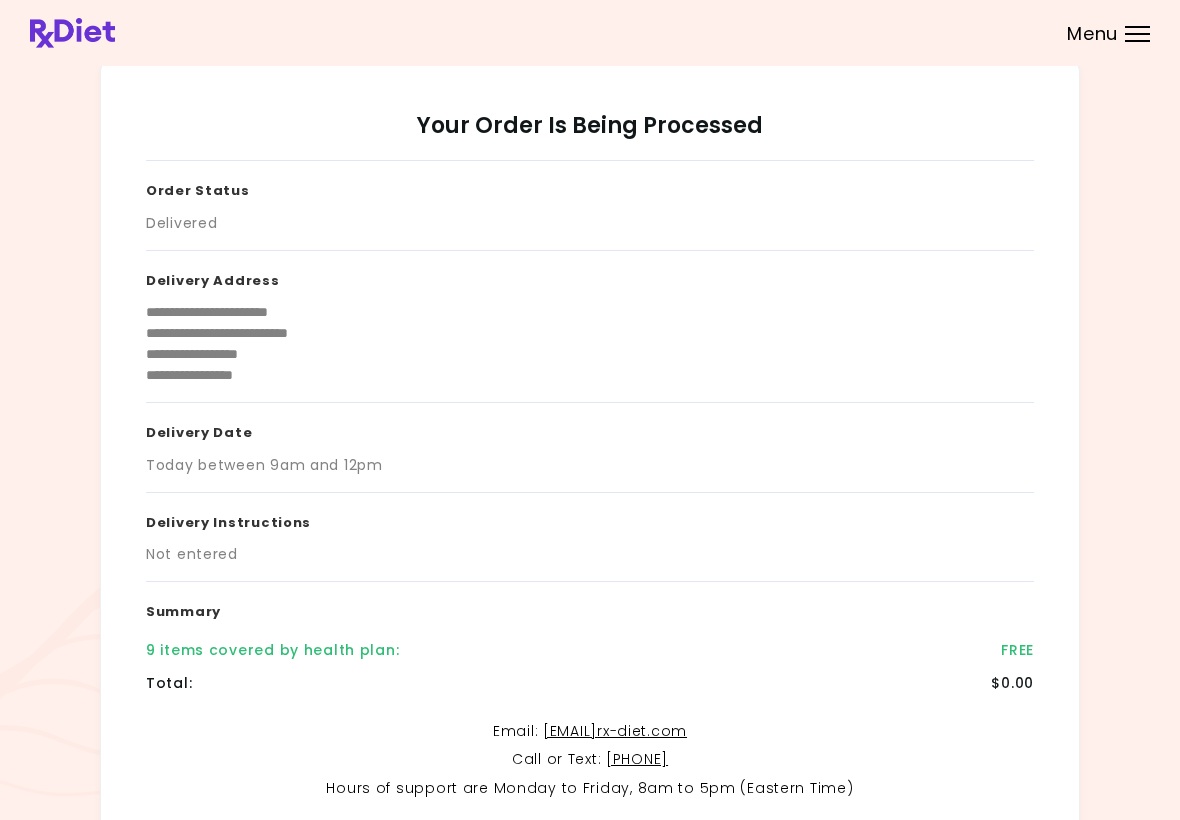 scroll, scrollTop: 0, scrollLeft: 0, axis: both 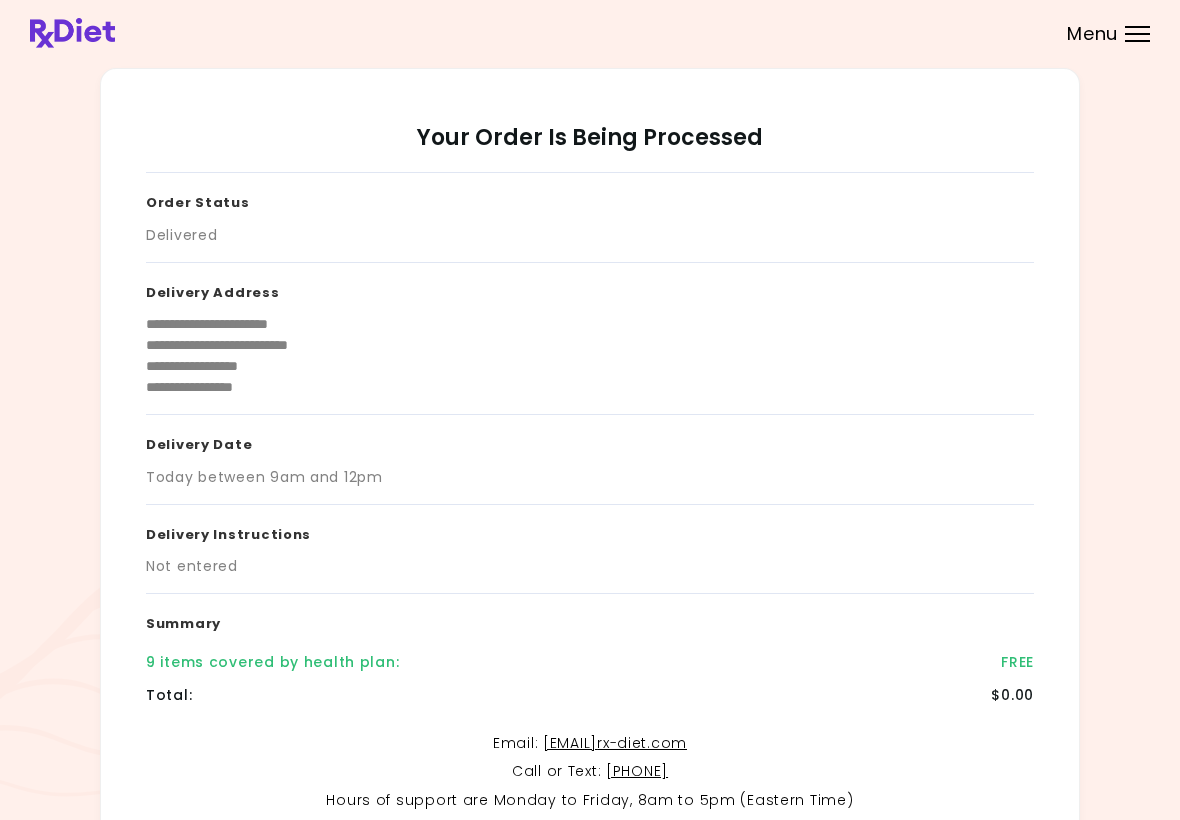 click on "Menu" at bounding box center [1137, 34] 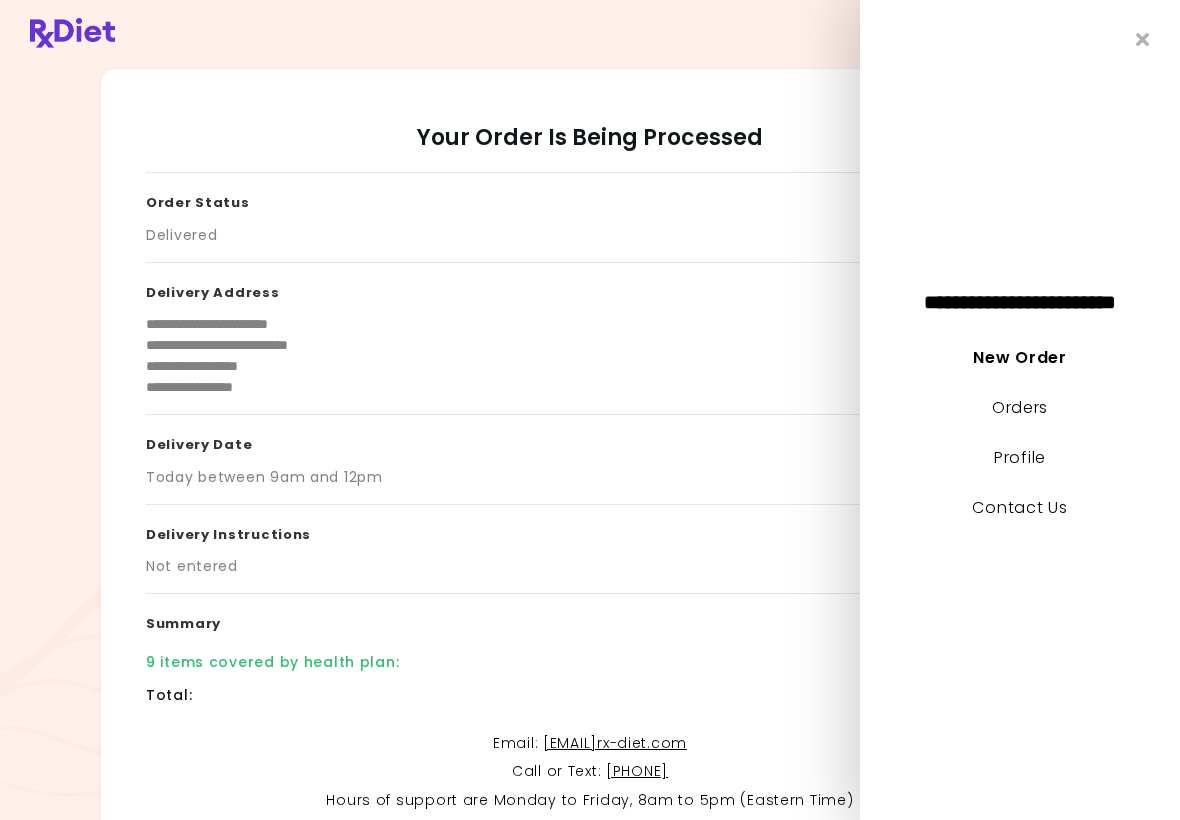 click on "New Order" at bounding box center (1019, 357) 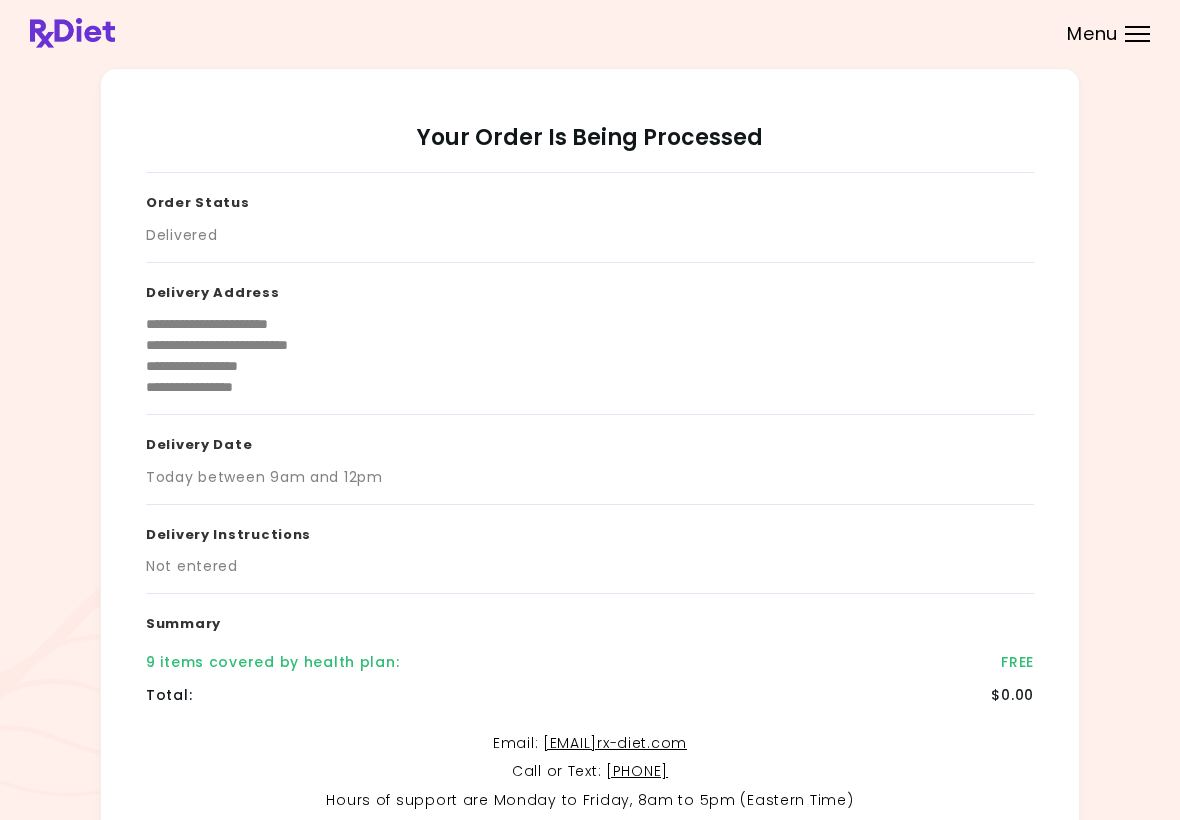 click on "Menu" at bounding box center (1092, 34) 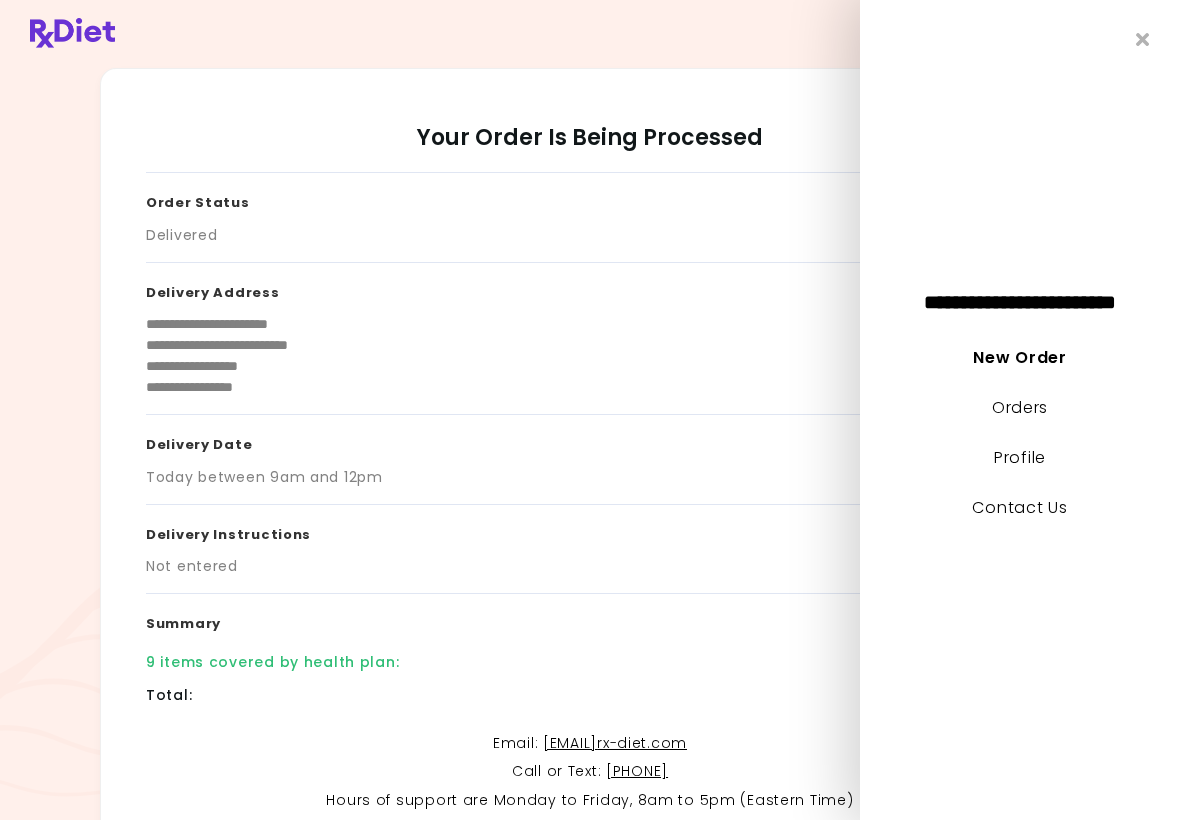 click on "New Order" at bounding box center (1019, 357) 